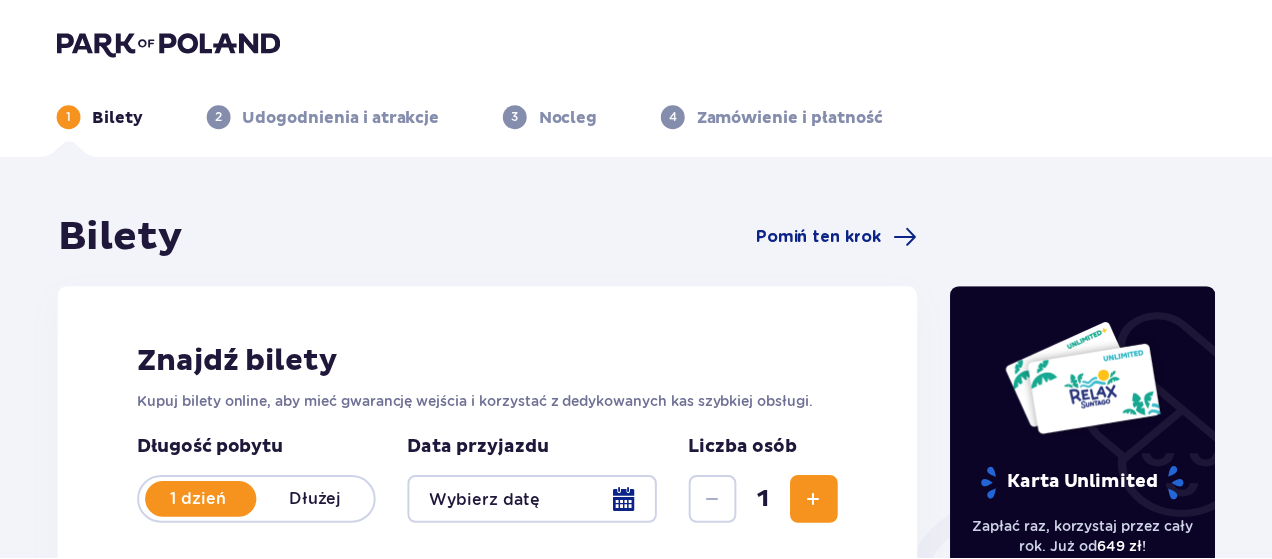 scroll, scrollTop: 0, scrollLeft: 0, axis: both 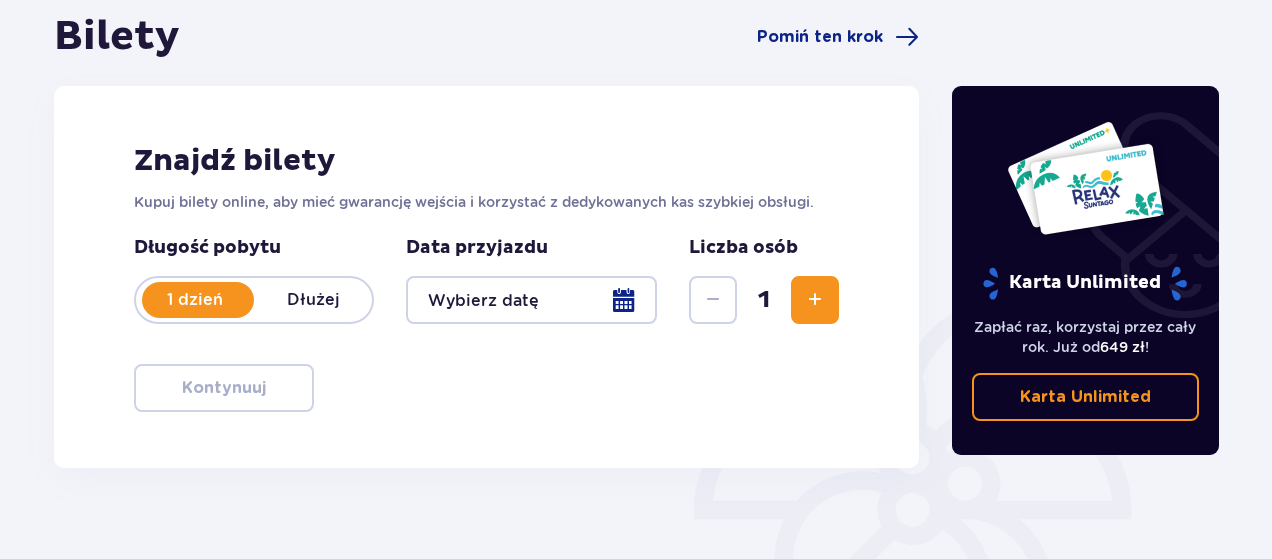 click at bounding box center (531, 300) 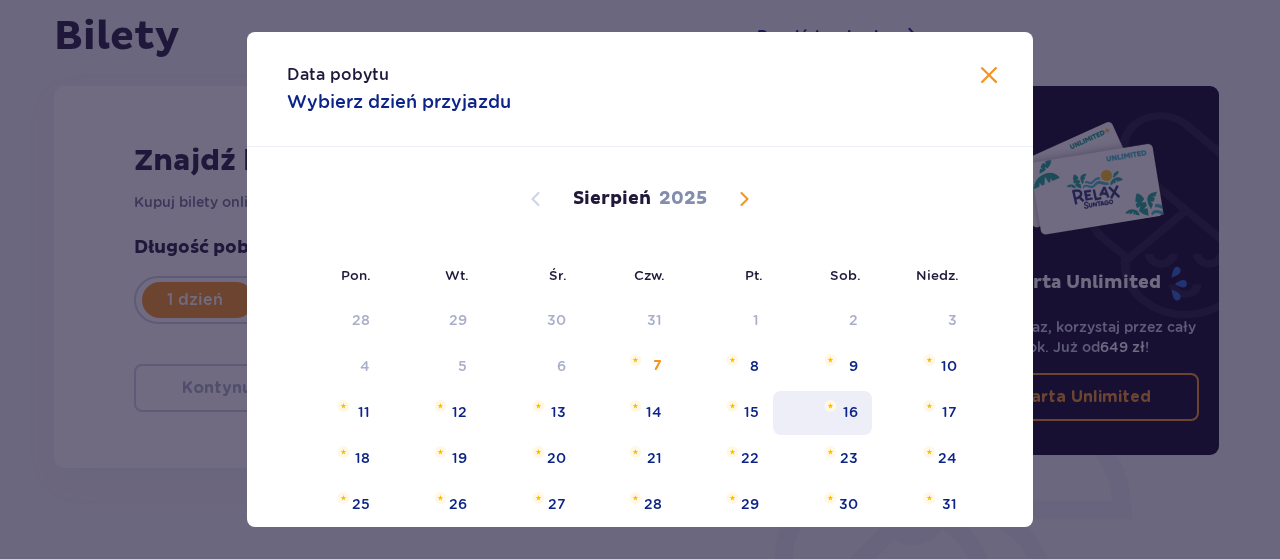 click on "16" at bounding box center [850, 412] 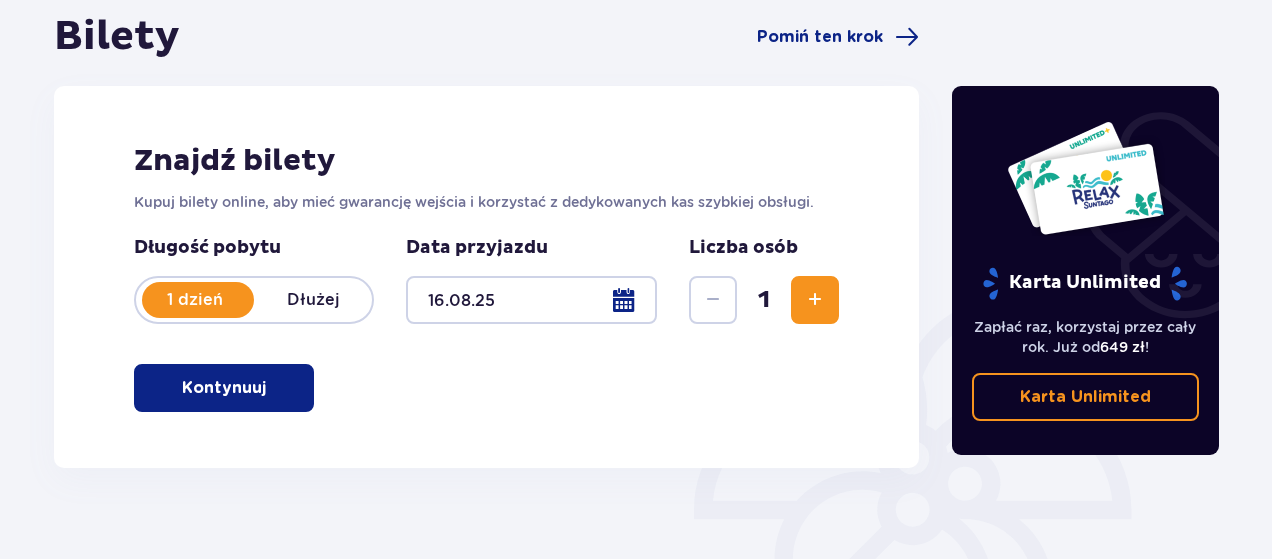 click at bounding box center [815, 300] 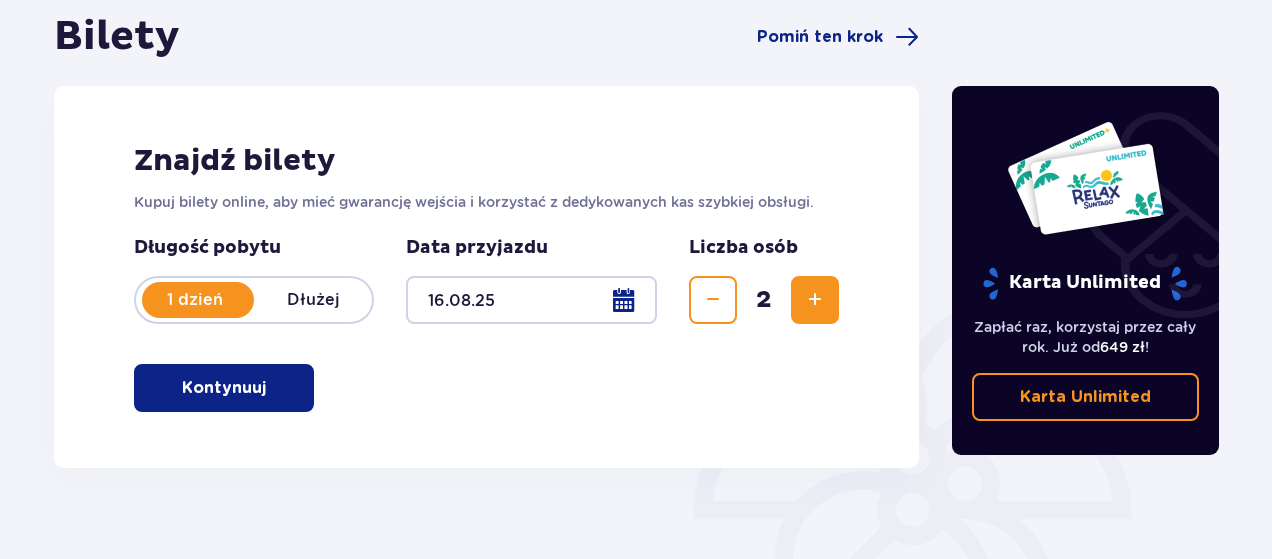 click at bounding box center [815, 300] 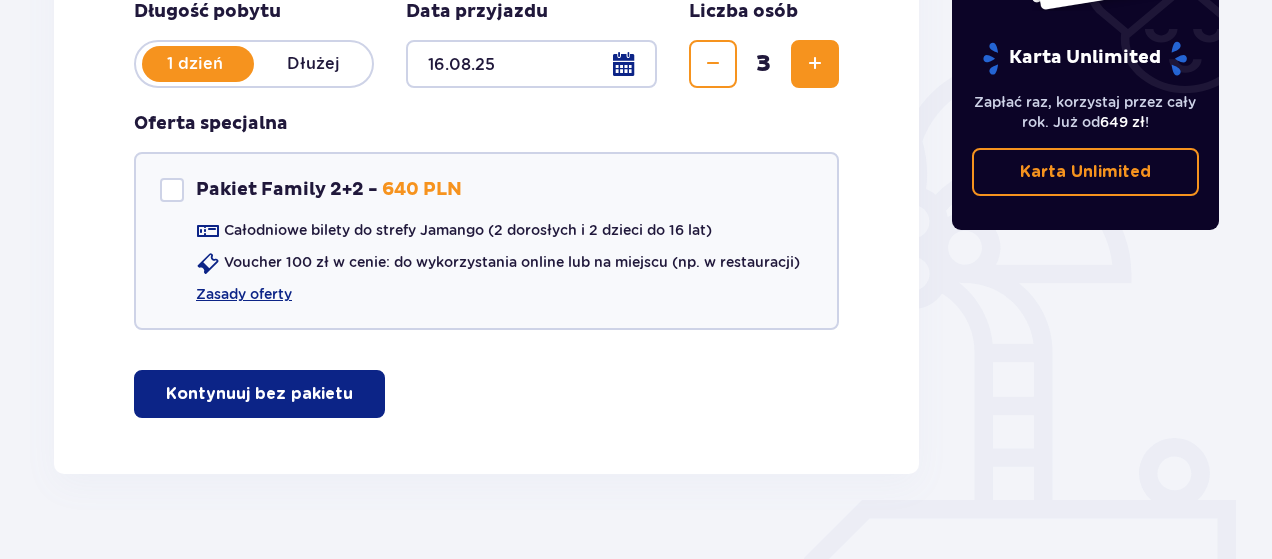 scroll, scrollTop: 470, scrollLeft: 0, axis: vertical 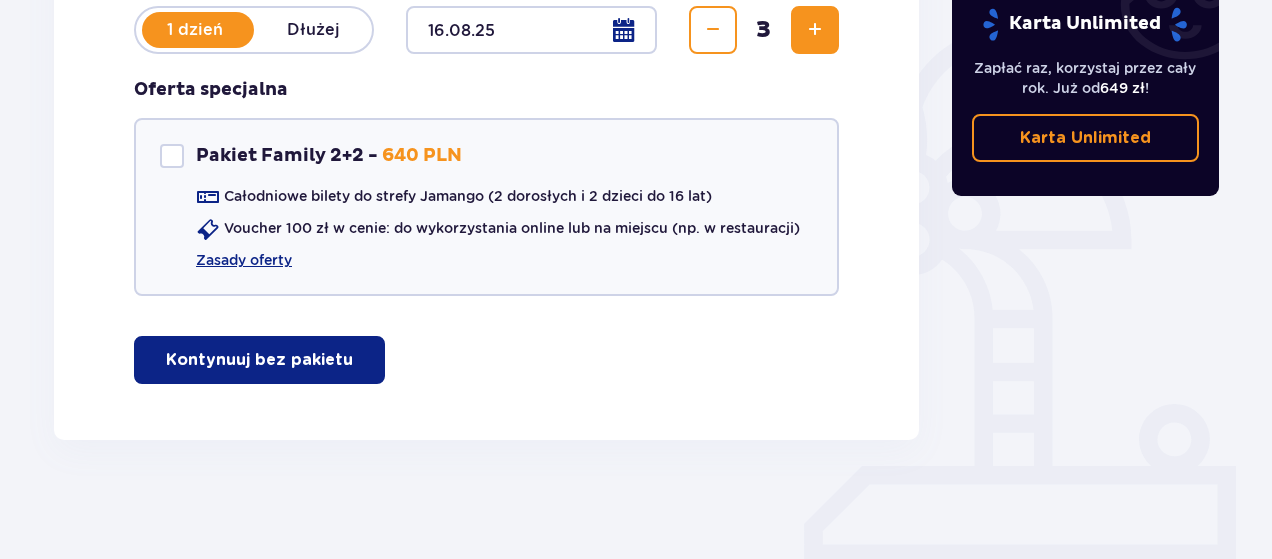 click on "Kontynuuj bez pakietu" at bounding box center (259, 360) 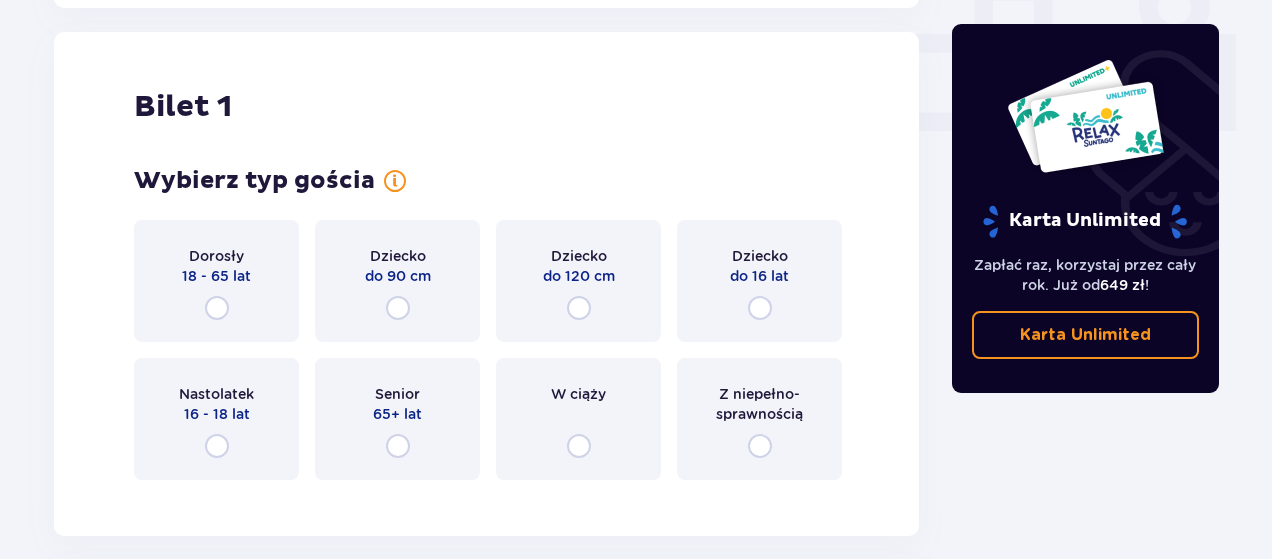 scroll, scrollTop: 910, scrollLeft: 0, axis: vertical 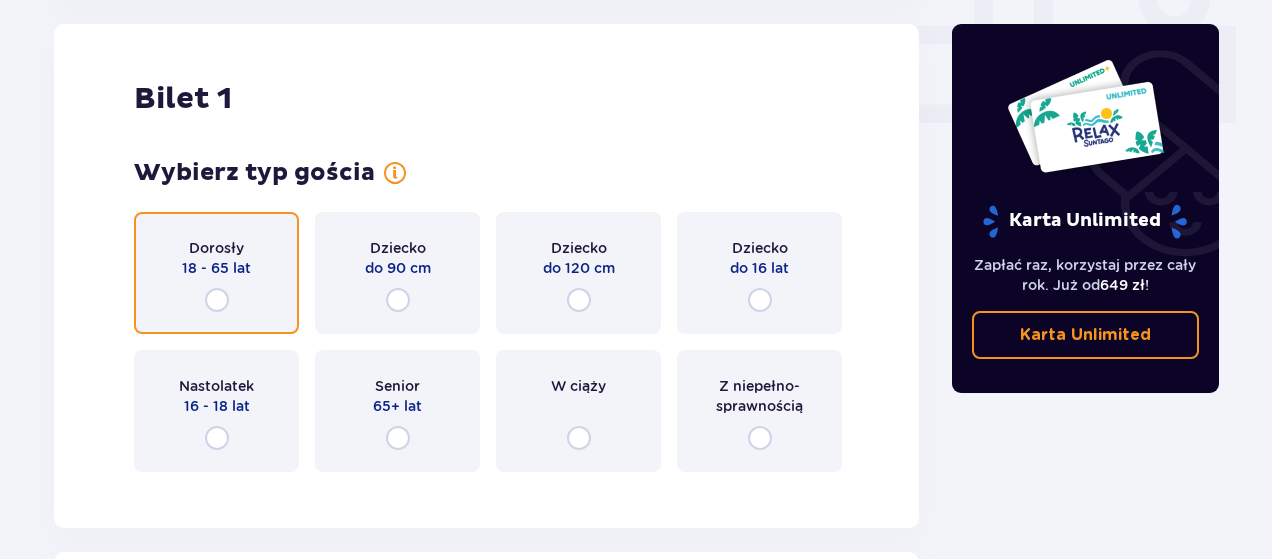 click at bounding box center [217, 300] 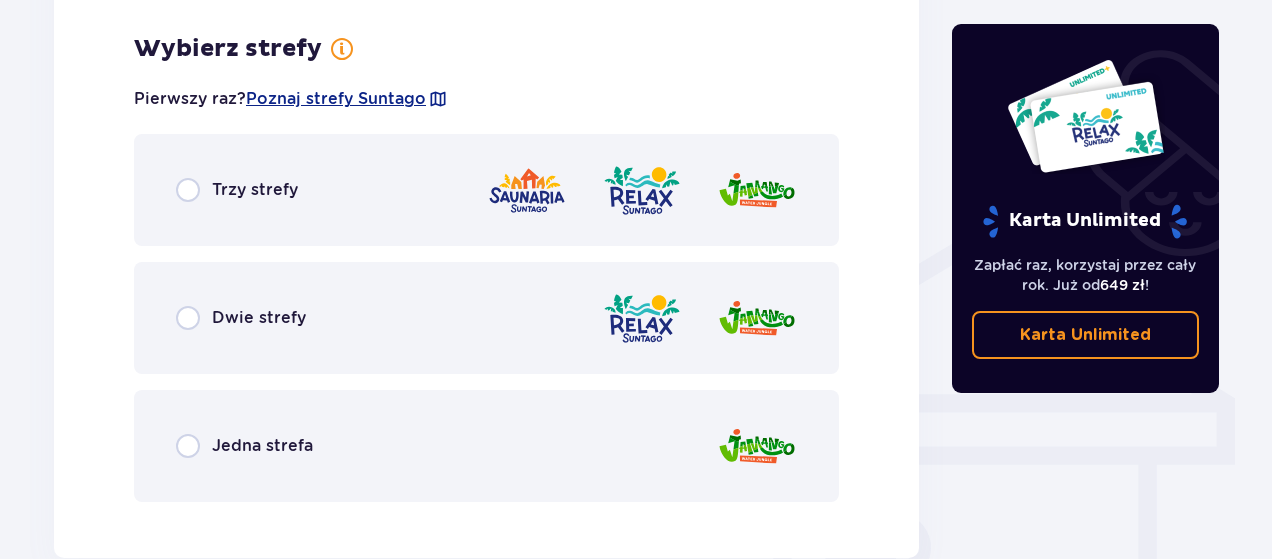 scroll, scrollTop: 1398, scrollLeft: 0, axis: vertical 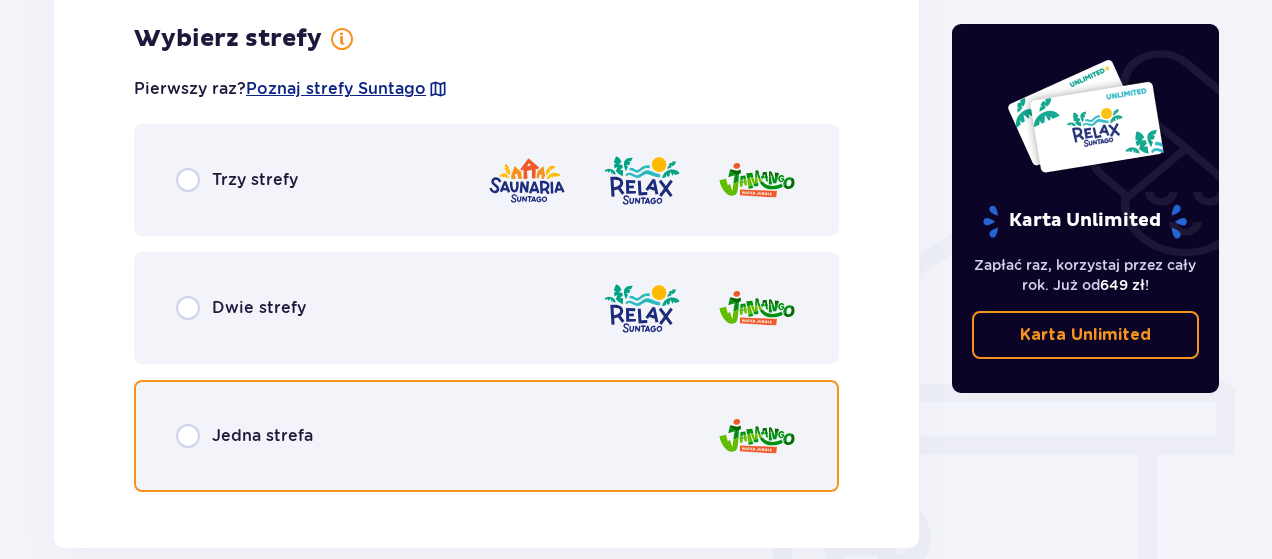 click at bounding box center [188, 436] 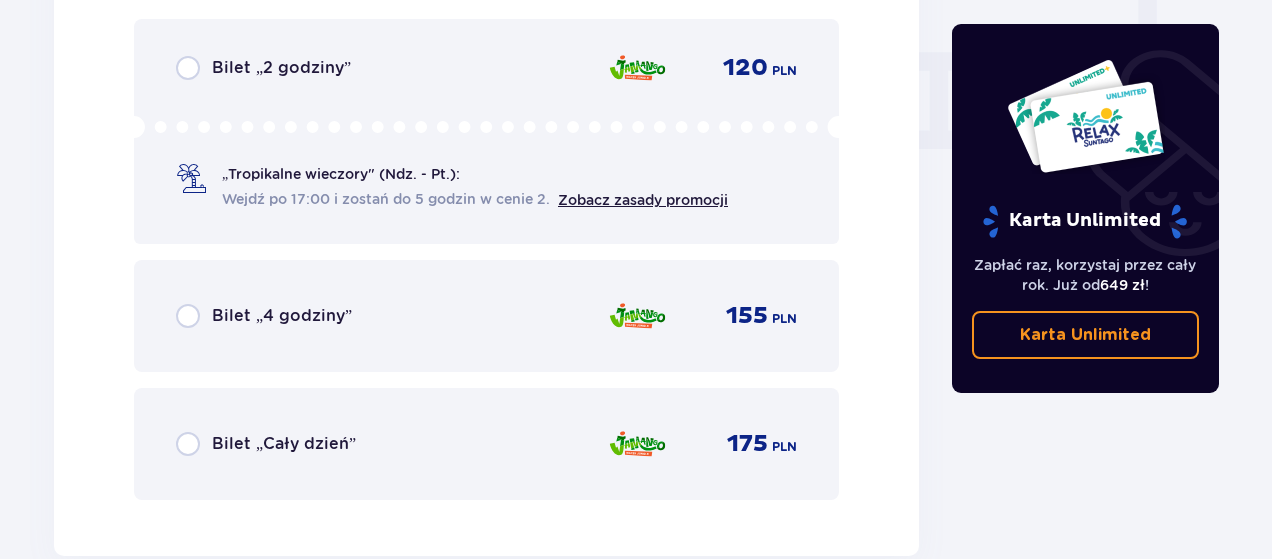 scroll, scrollTop: 2006, scrollLeft: 0, axis: vertical 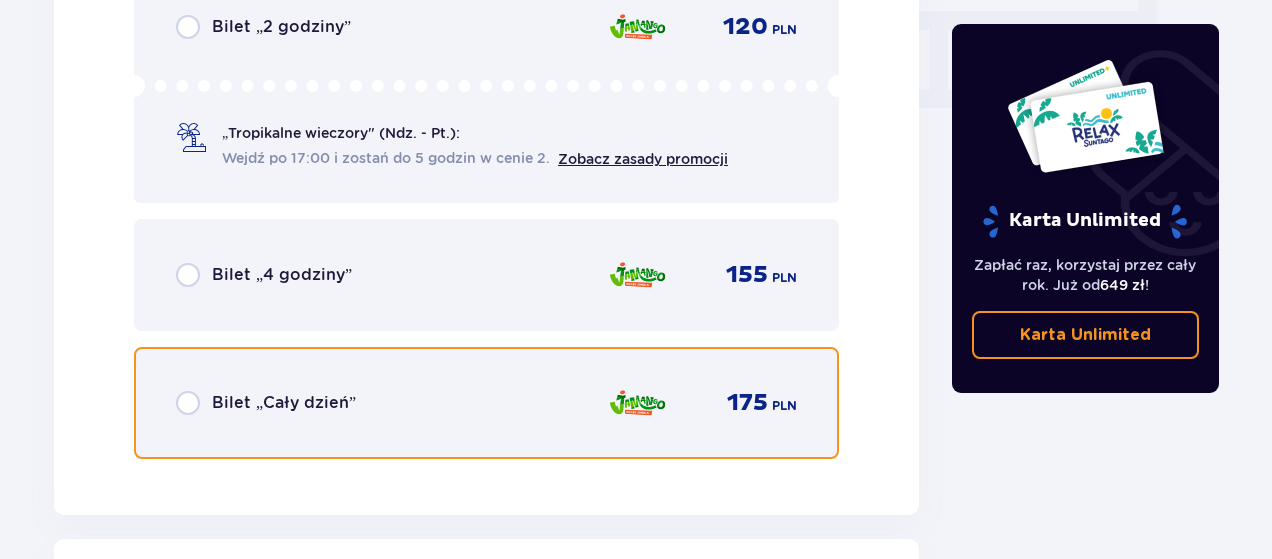 click at bounding box center (188, 403) 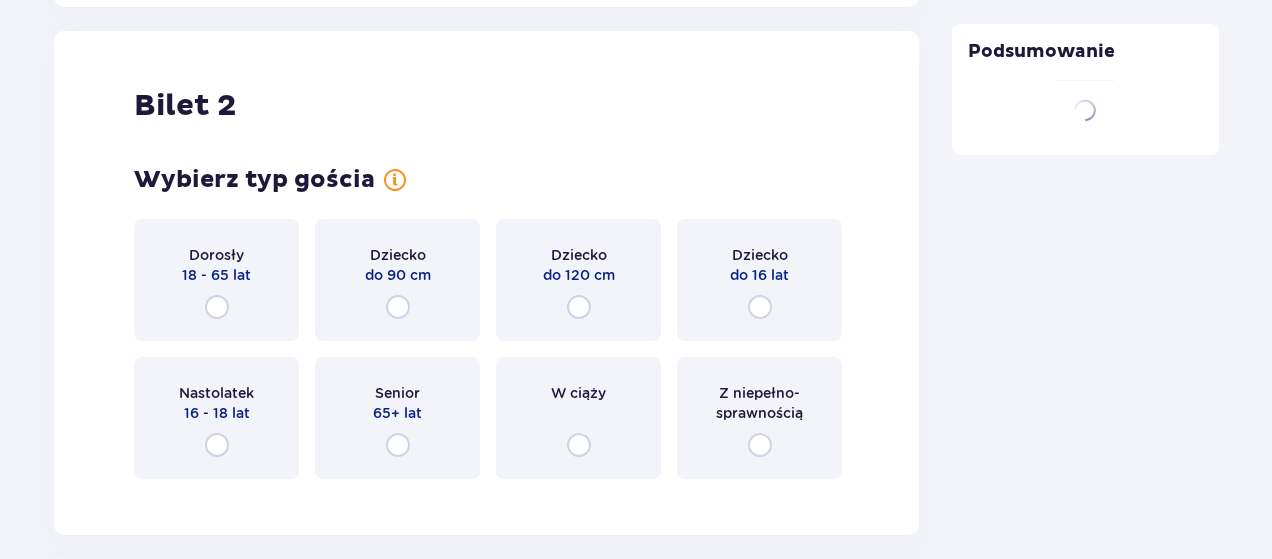 scroll, scrollTop: 2521, scrollLeft: 0, axis: vertical 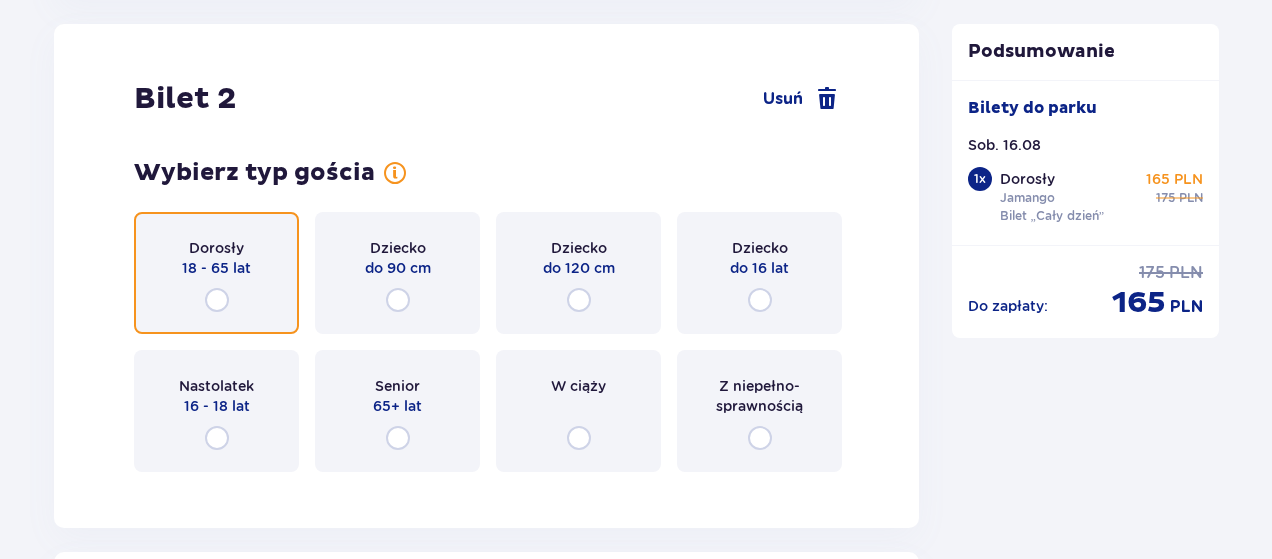 click at bounding box center (217, 300) 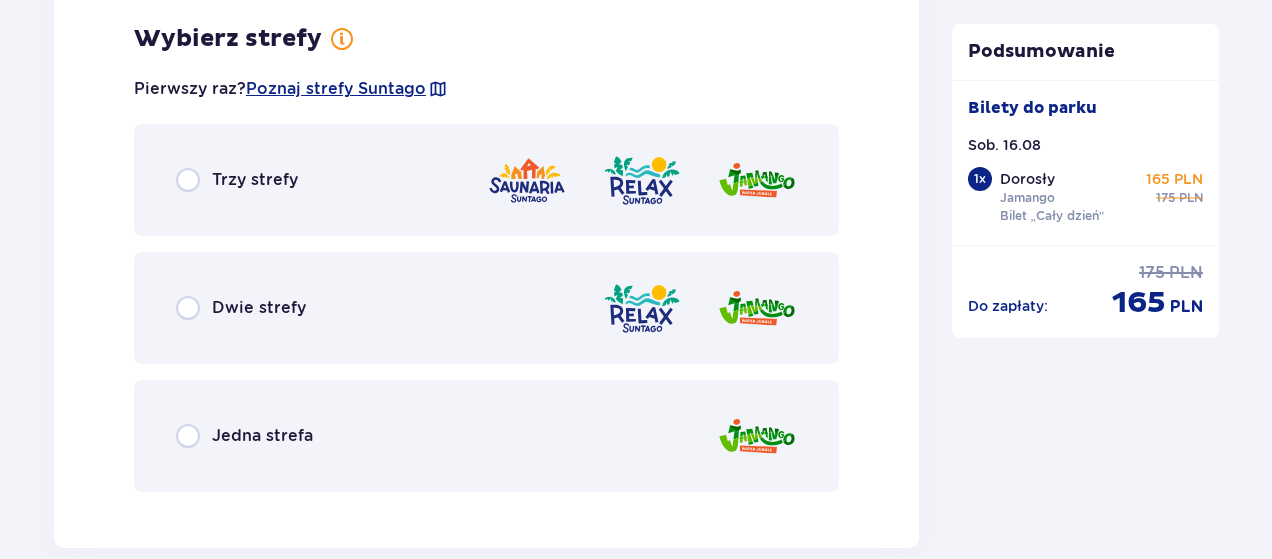 scroll, scrollTop: 3109, scrollLeft: 0, axis: vertical 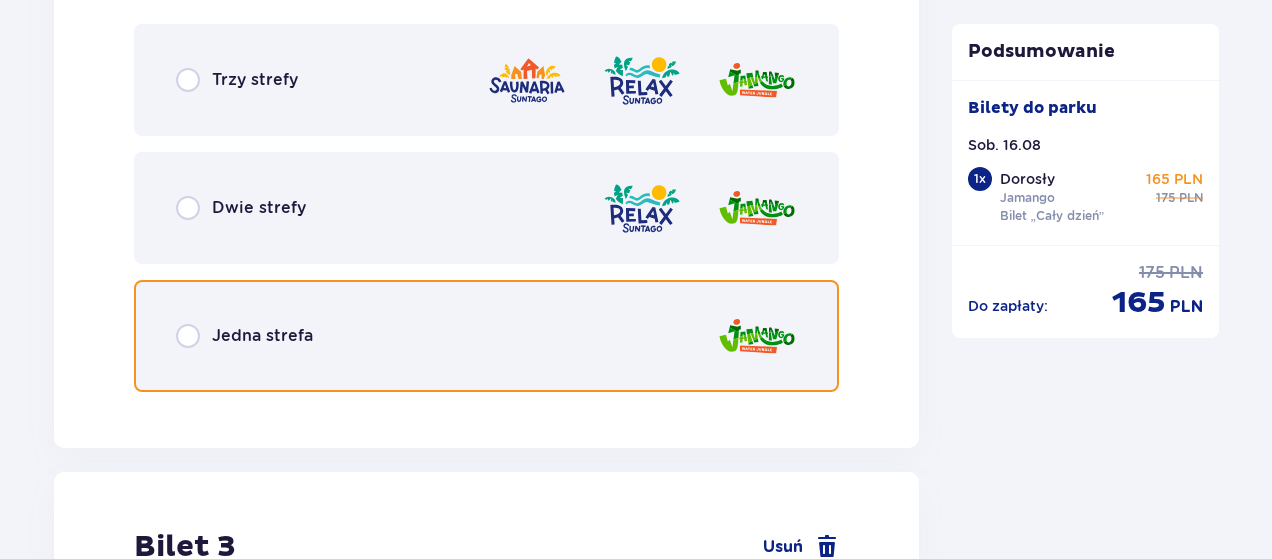 click at bounding box center [188, 336] 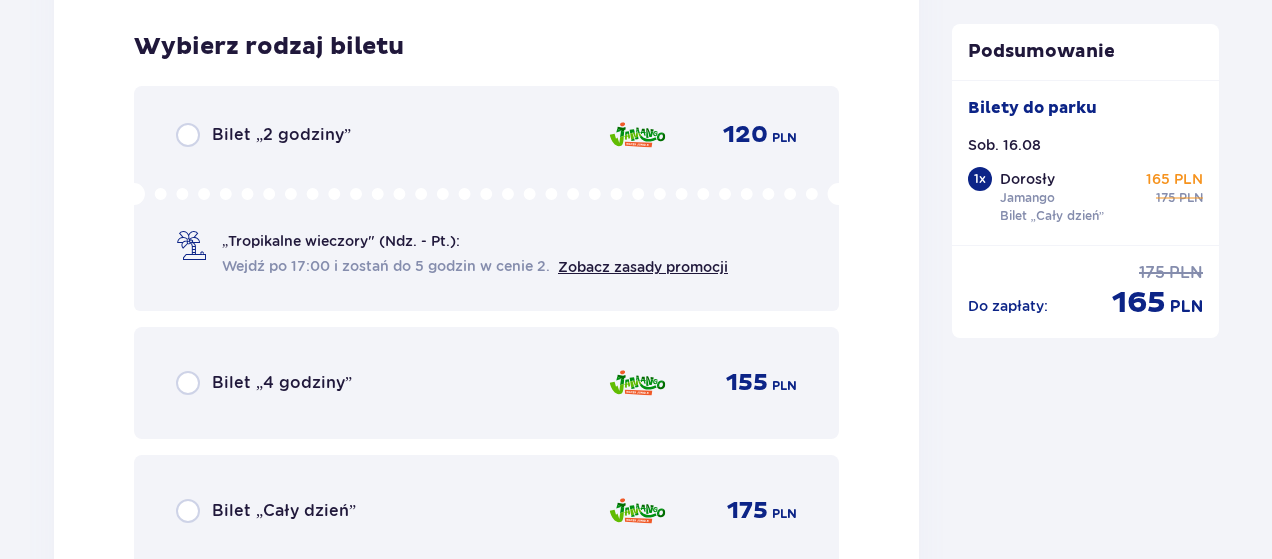 scroll, scrollTop: 3517, scrollLeft: 0, axis: vertical 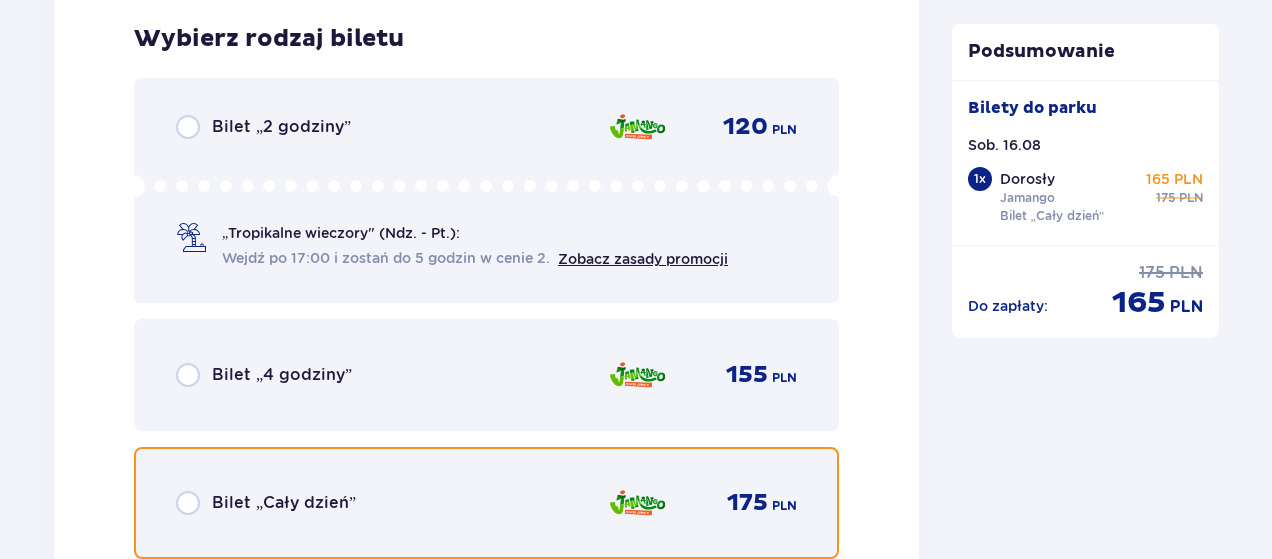 click at bounding box center (188, 503) 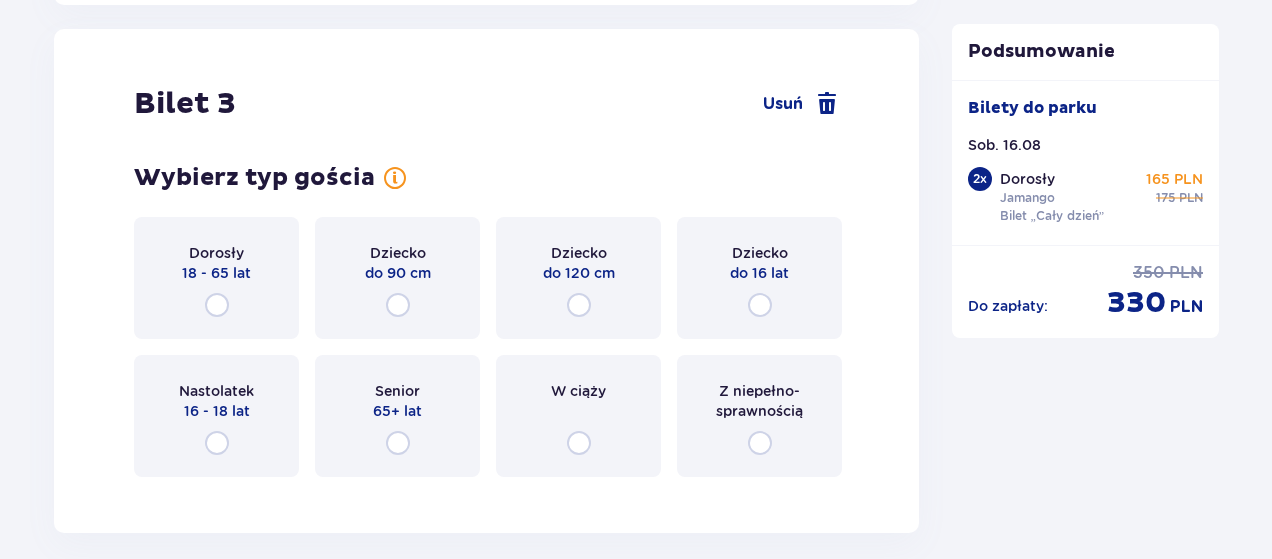 scroll, scrollTop: 4132, scrollLeft: 0, axis: vertical 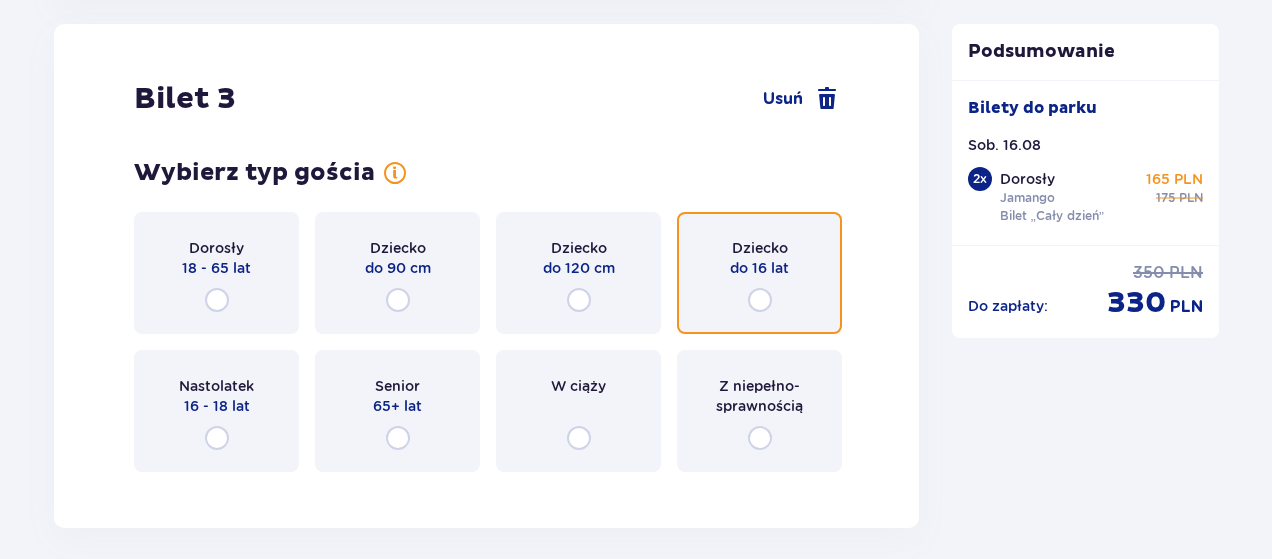 click at bounding box center [760, 300] 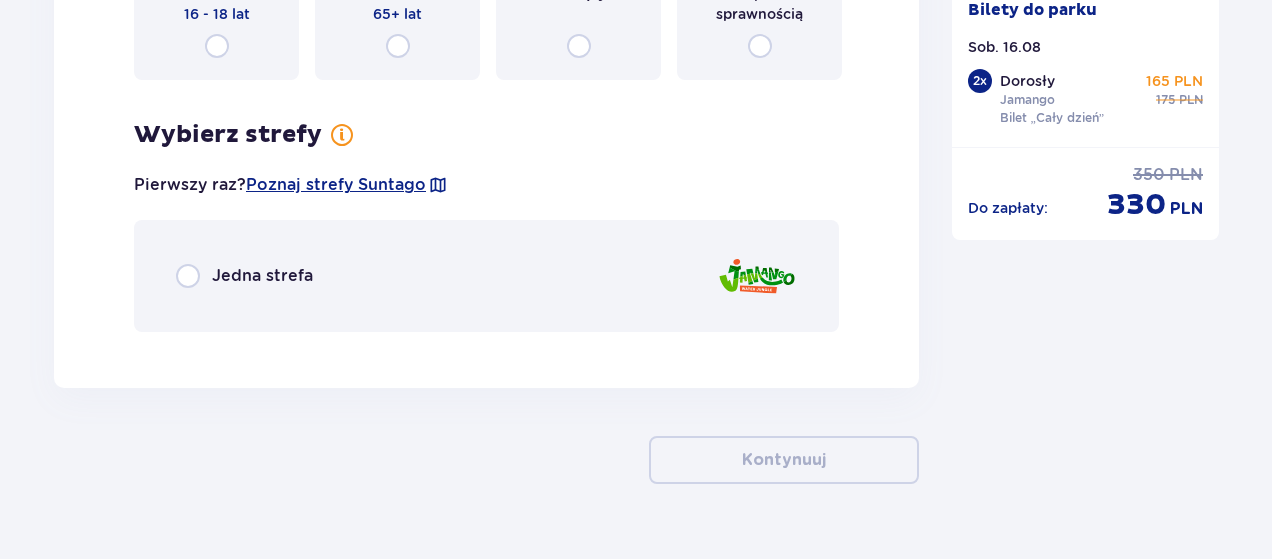 scroll, scrollTop: 4568, scrollLeft: 0, axis: vertical 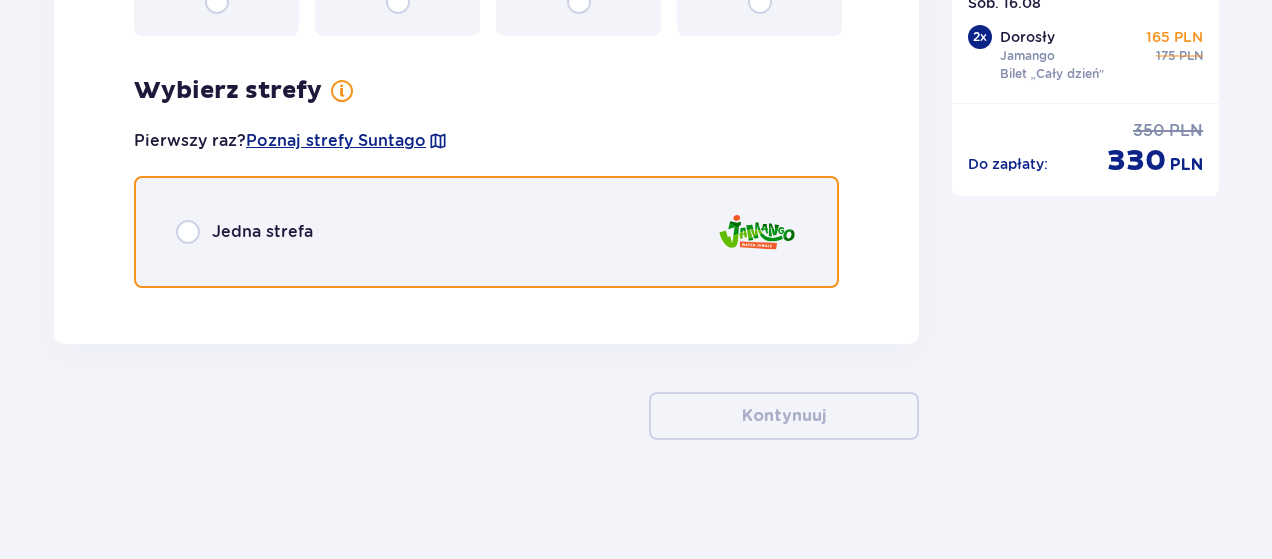 click at bounding box center (188, 232) 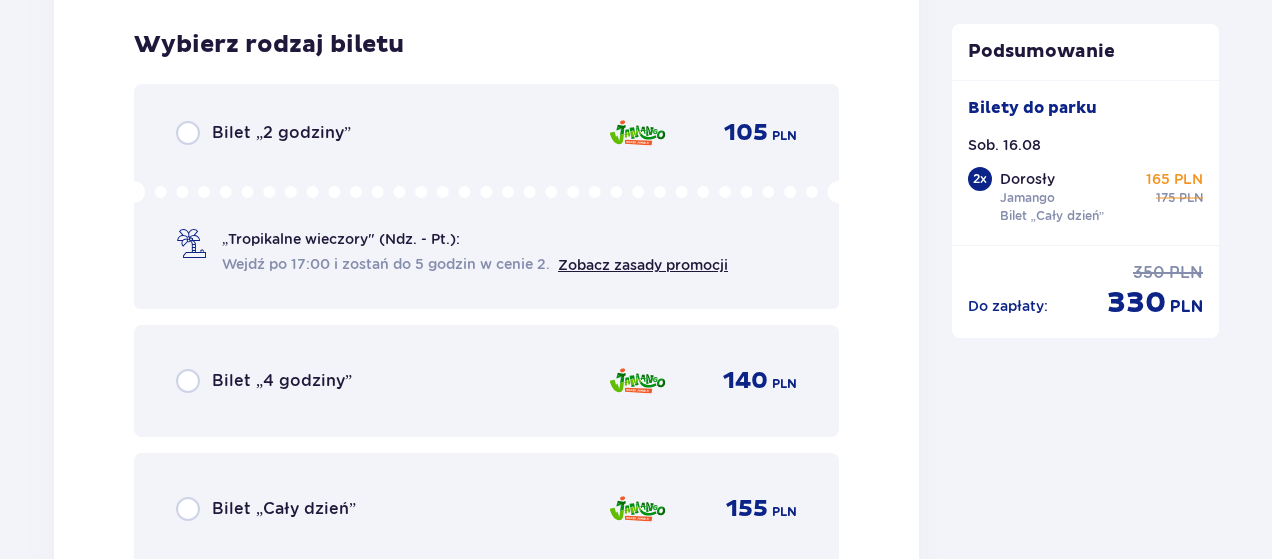 scroll, scrollTop: 4872, scrollLeft: 0, axis: vertical 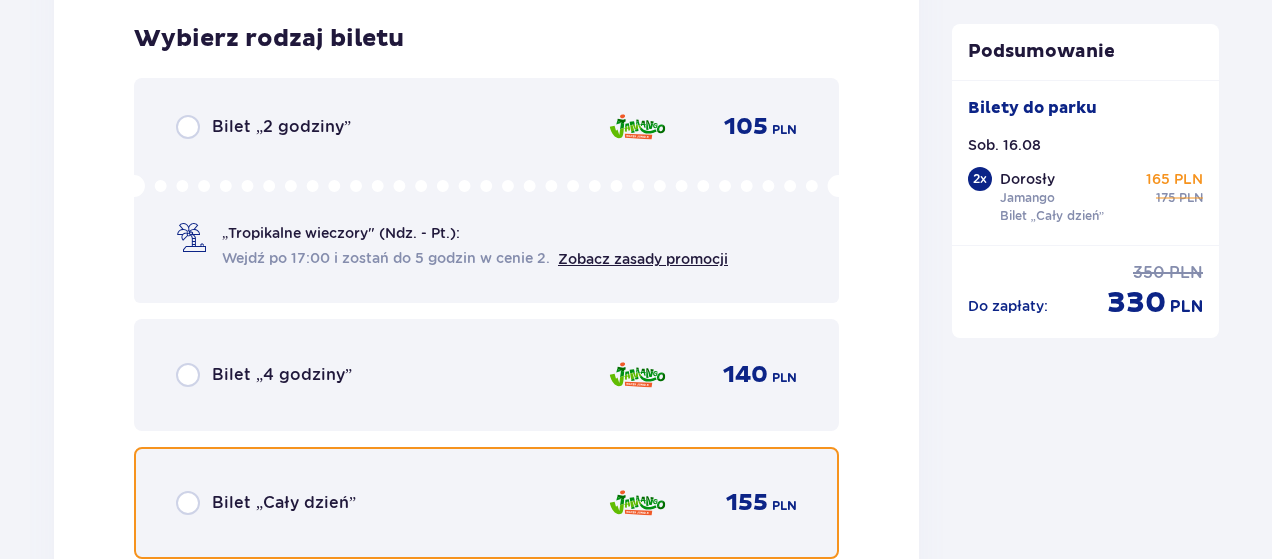 click at bounding box center [188, 503] 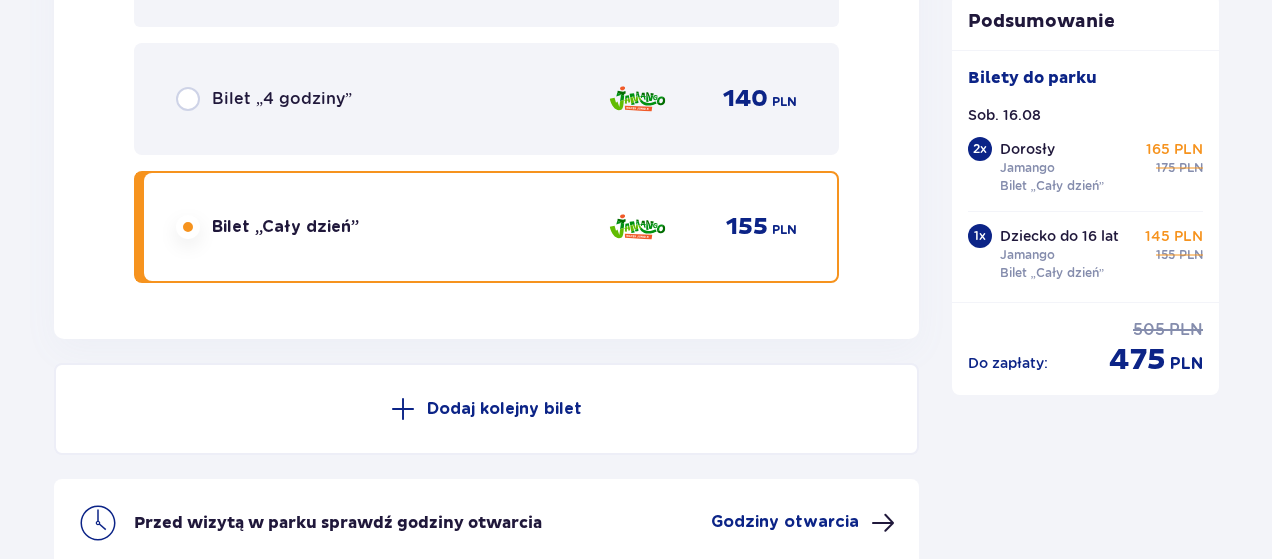 scroll, scrollTop: 5048, scrollLeft: 0, axis: vertical 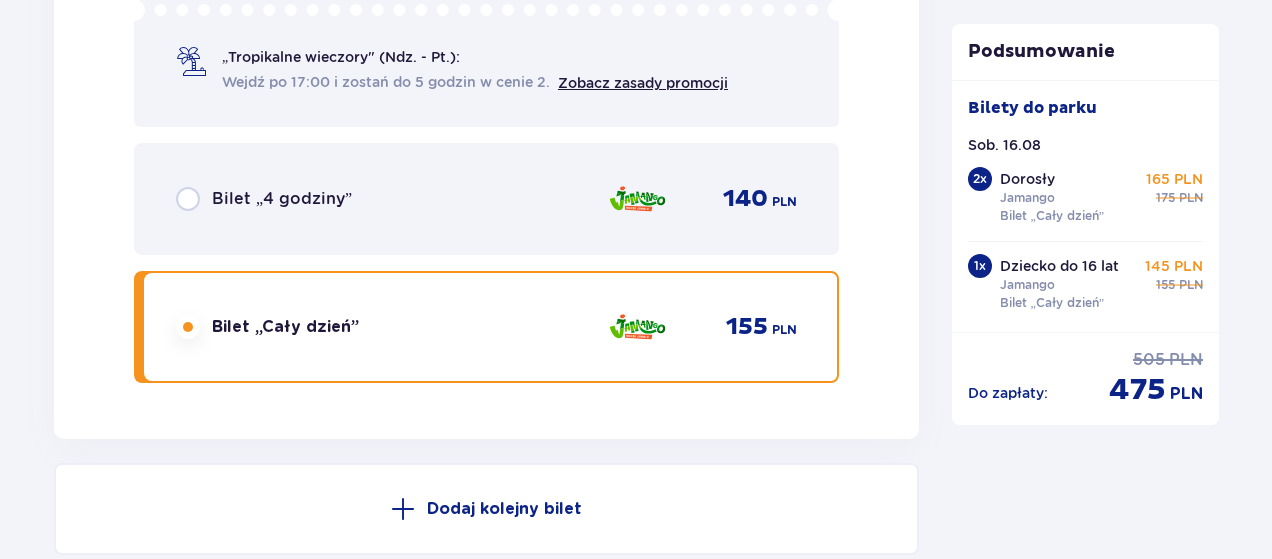click on "Bilet „4 godziny”" at bounding box center (264, 199) 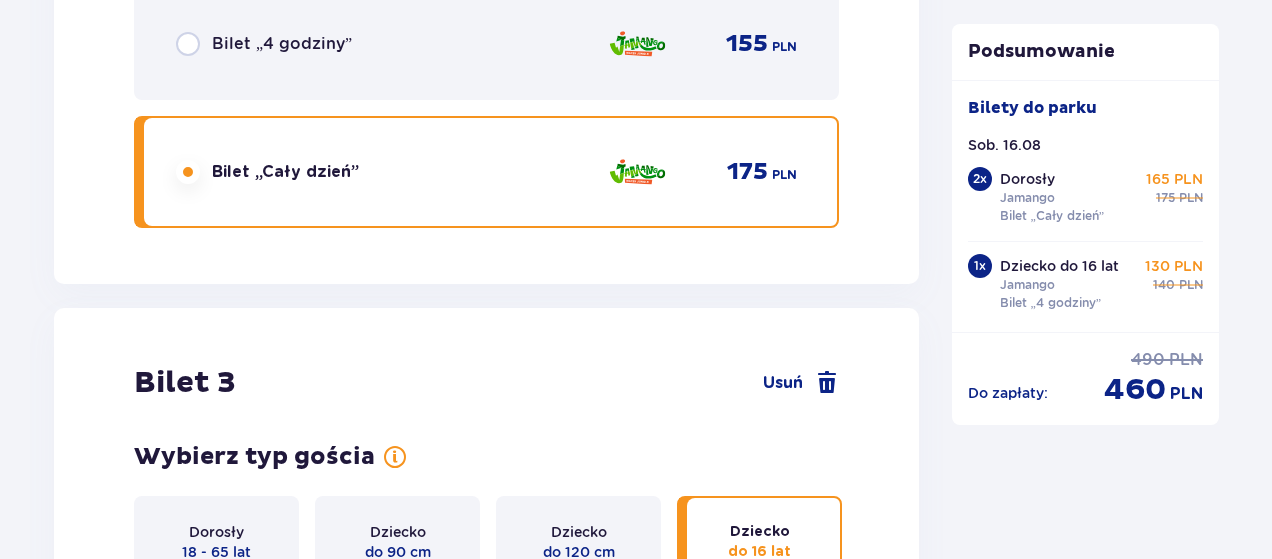 scroll, scrollTop: 3648, scrollLeft: 0, axis: vertical 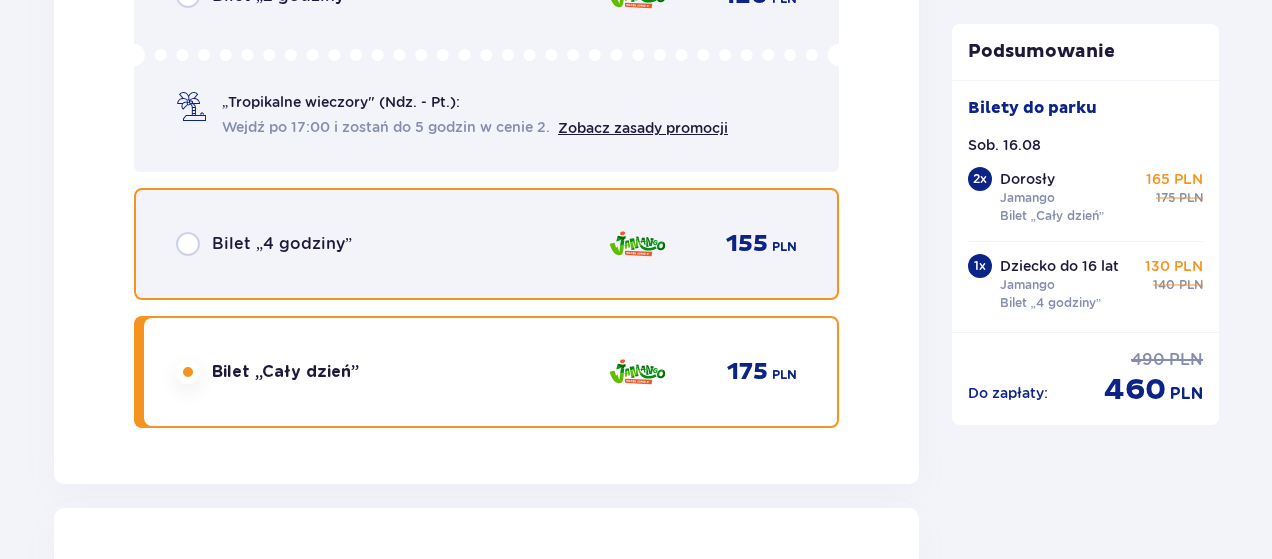 click at bounding box center [188, 244] 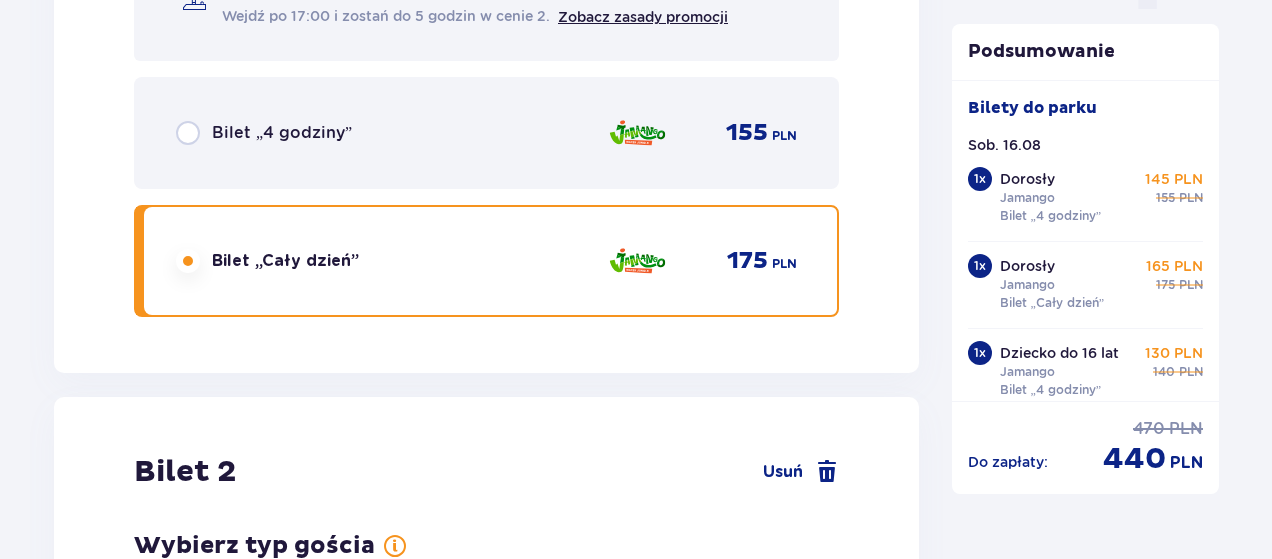 scroll, scrollTop: 2048, scrollLeft: 0, axis: vertical 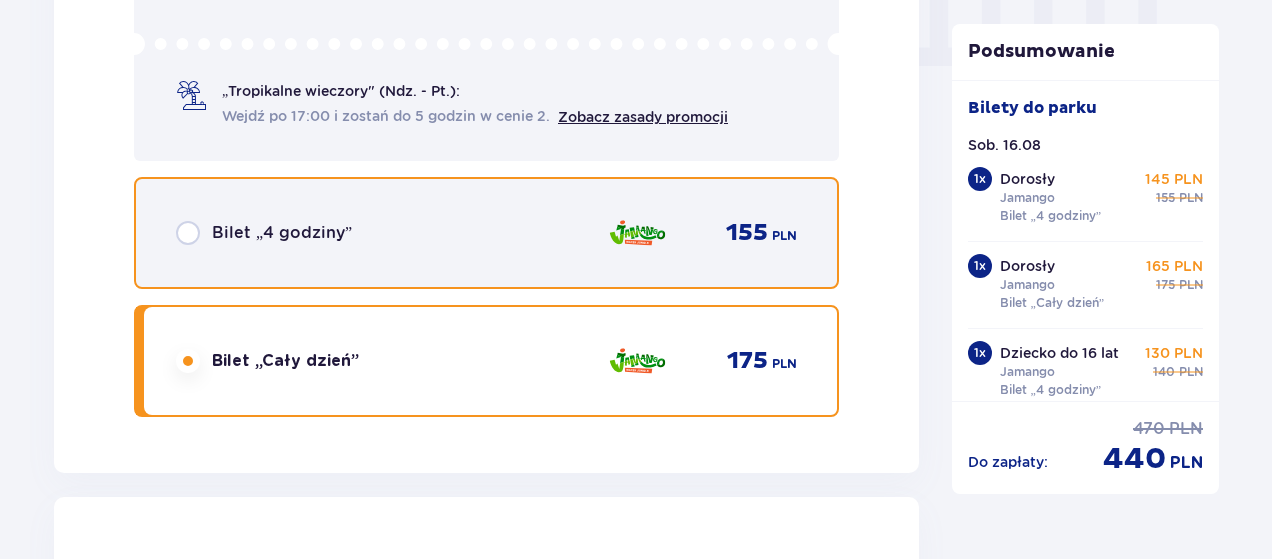 click at bounding box center [188, 233] 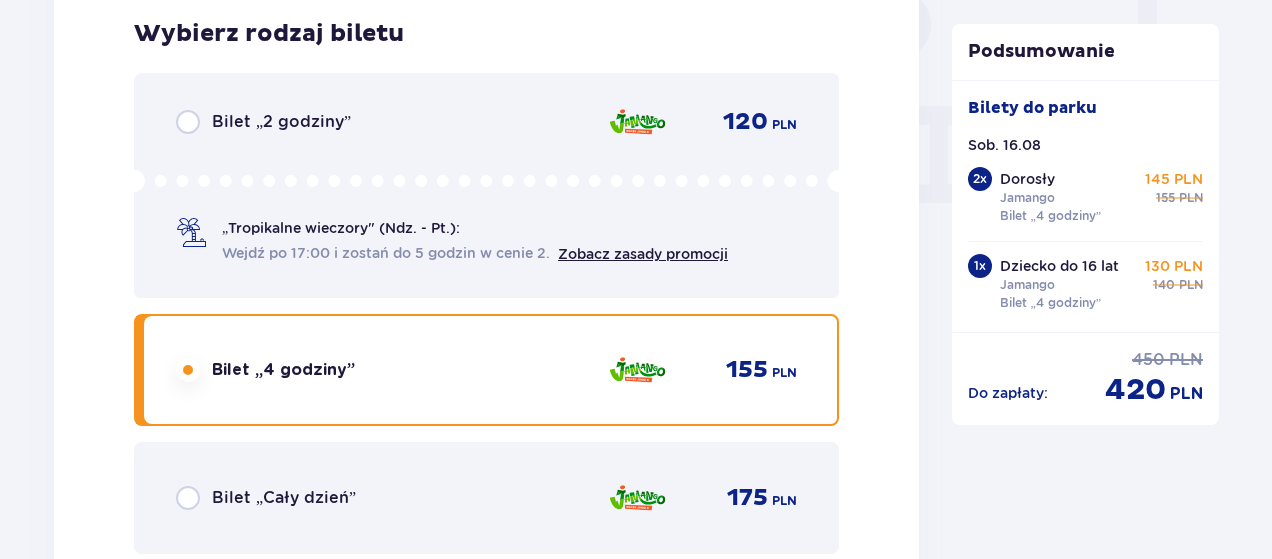 scroll, scrollTop: 2048, scrollLeft: 0, axis: vertical 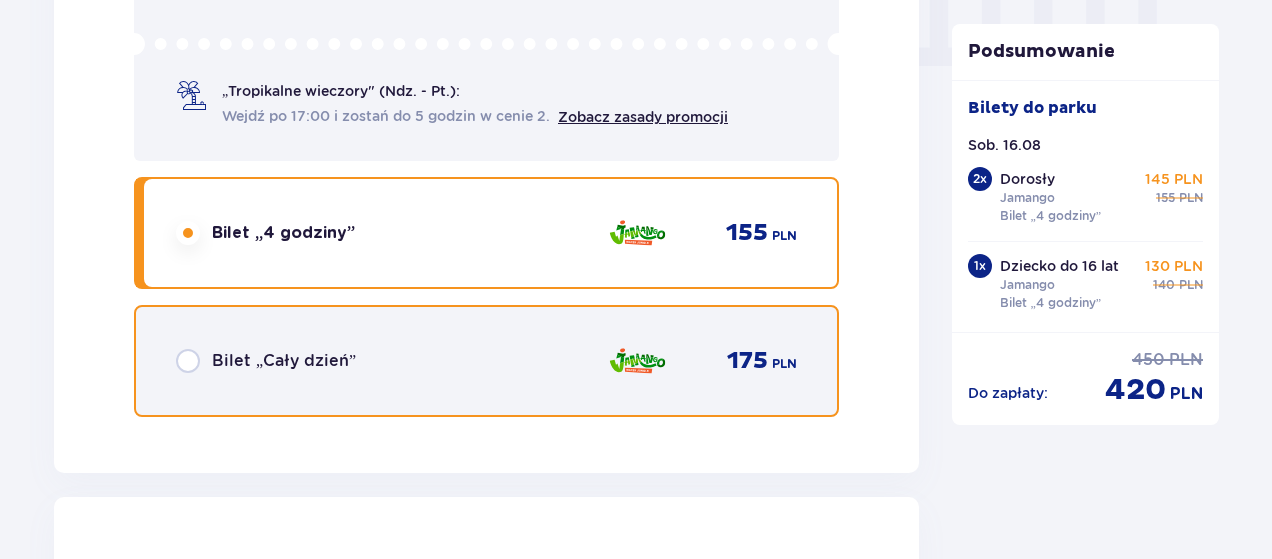 click at bounding box center (188, 361) 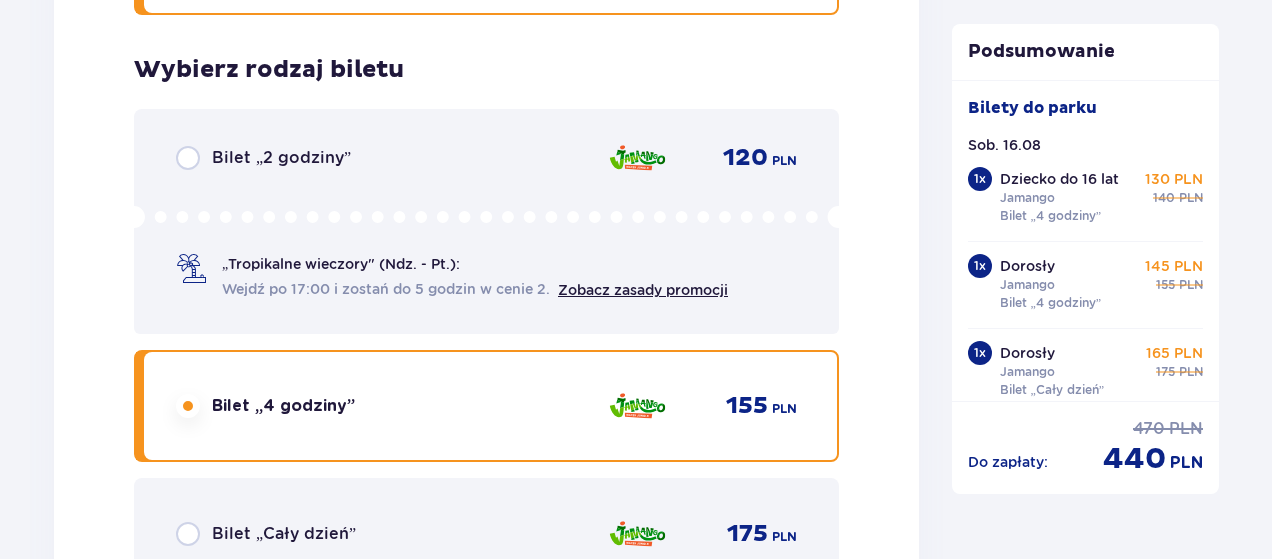 scroll, scrollTop: 3648, scrollLeft: 0, axis: vertical 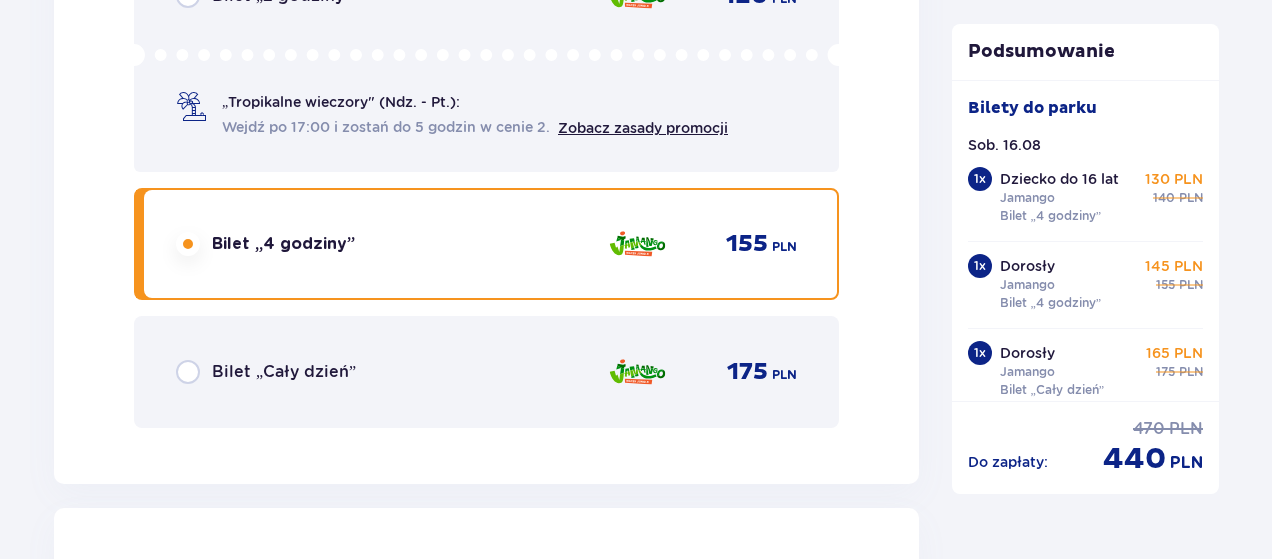 click on "Bilet „Cały dzień”" at bounding box center [284, 372] 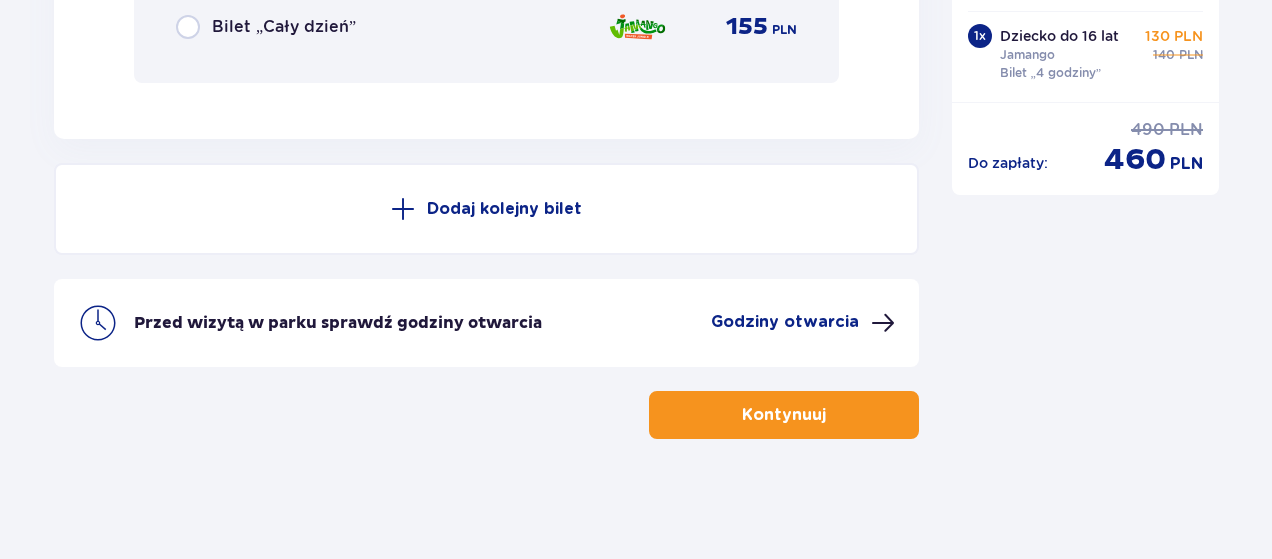 scroll, scrollTop: 4948, scrollLeft: 0, axis: vertical 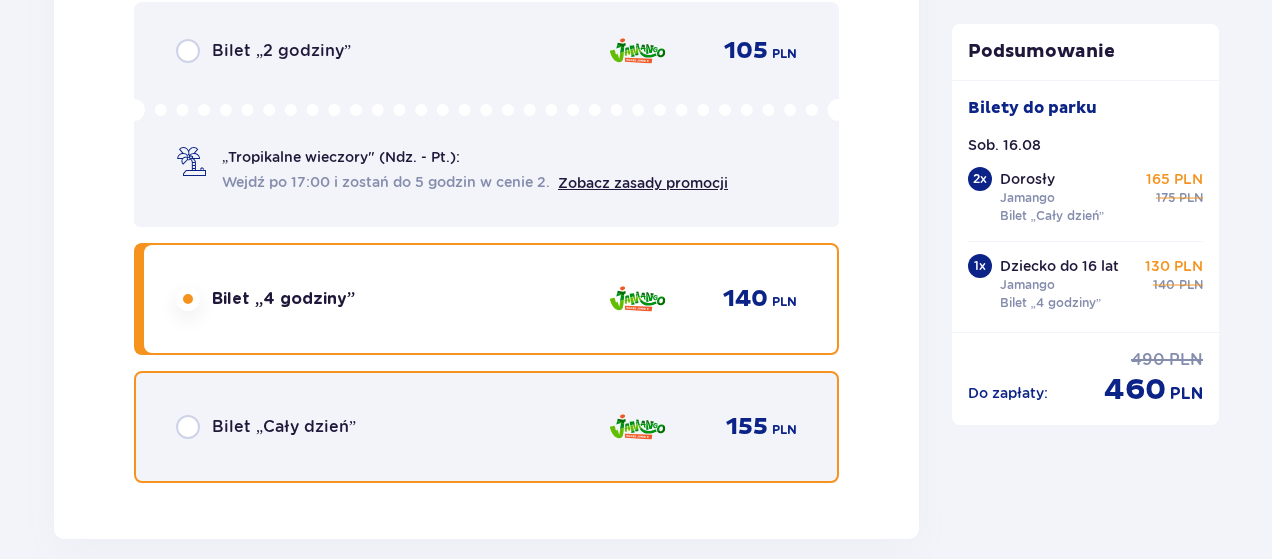 click at bounding box center (188, 427) 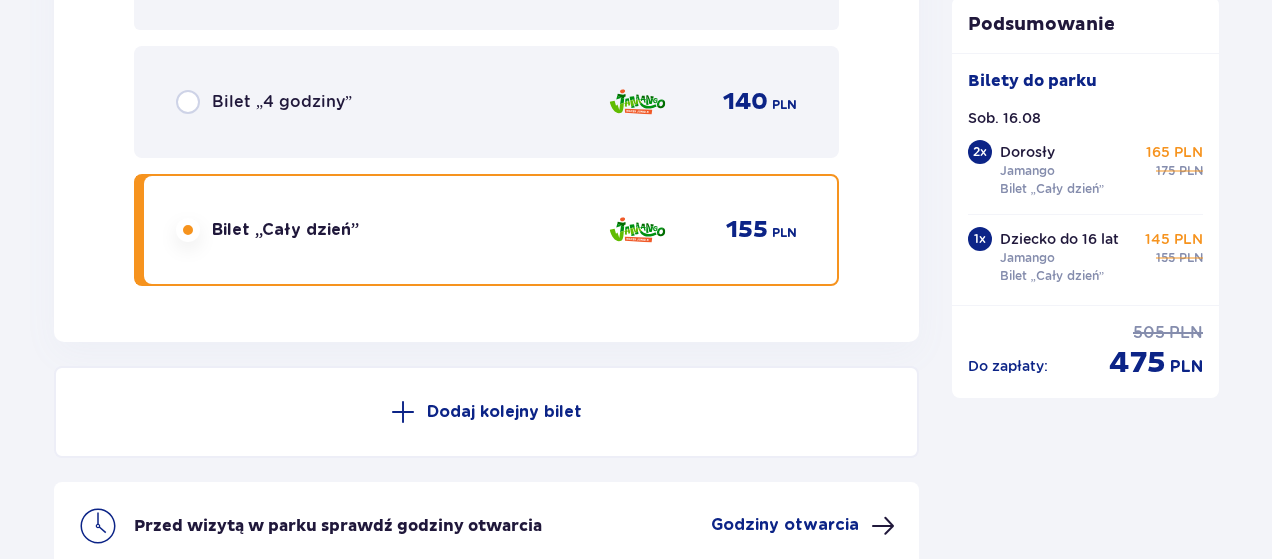 scroll, scrollTop: 5348, scrollLeft: 0, axis: vertical 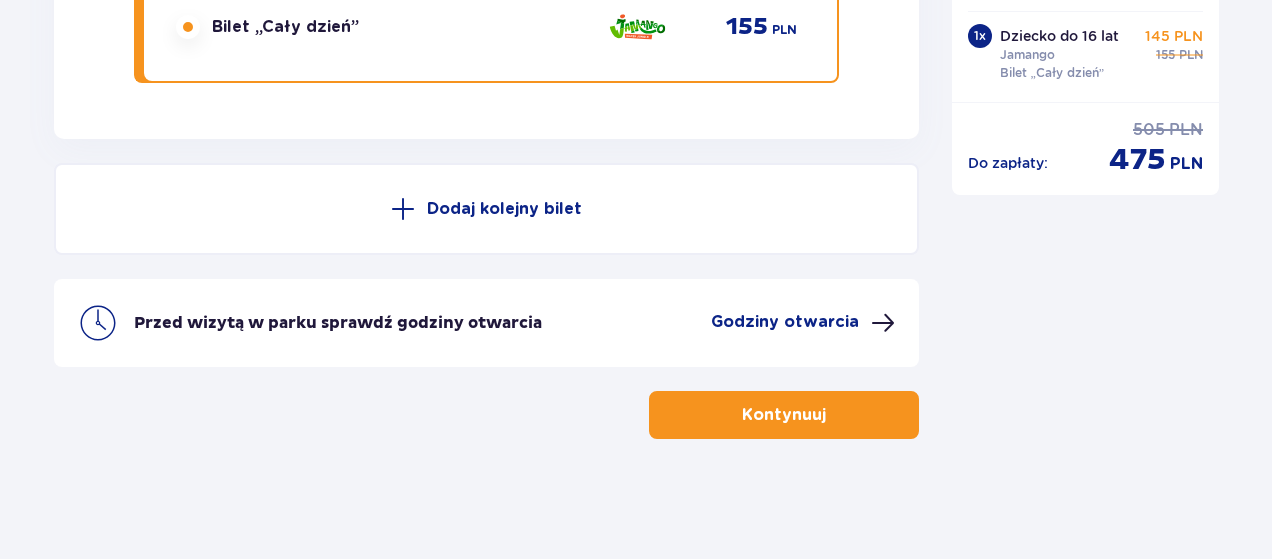 click on "Kontynuuj" at bounding box center [784, 415] 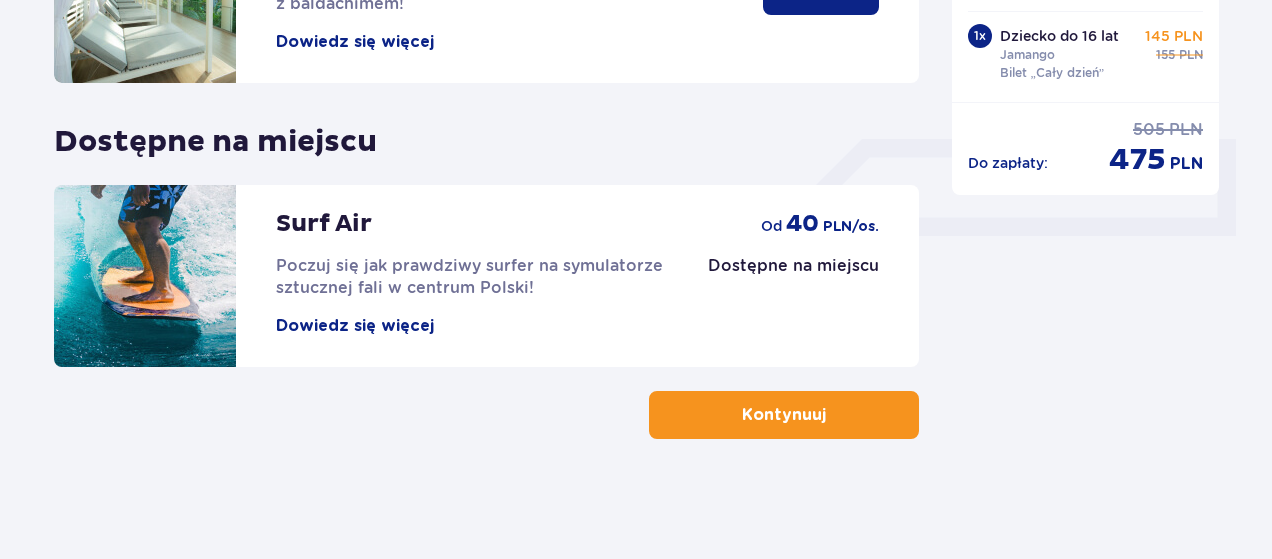 scroll, scrollTop: 0, scrollLeft: 0, axis: both 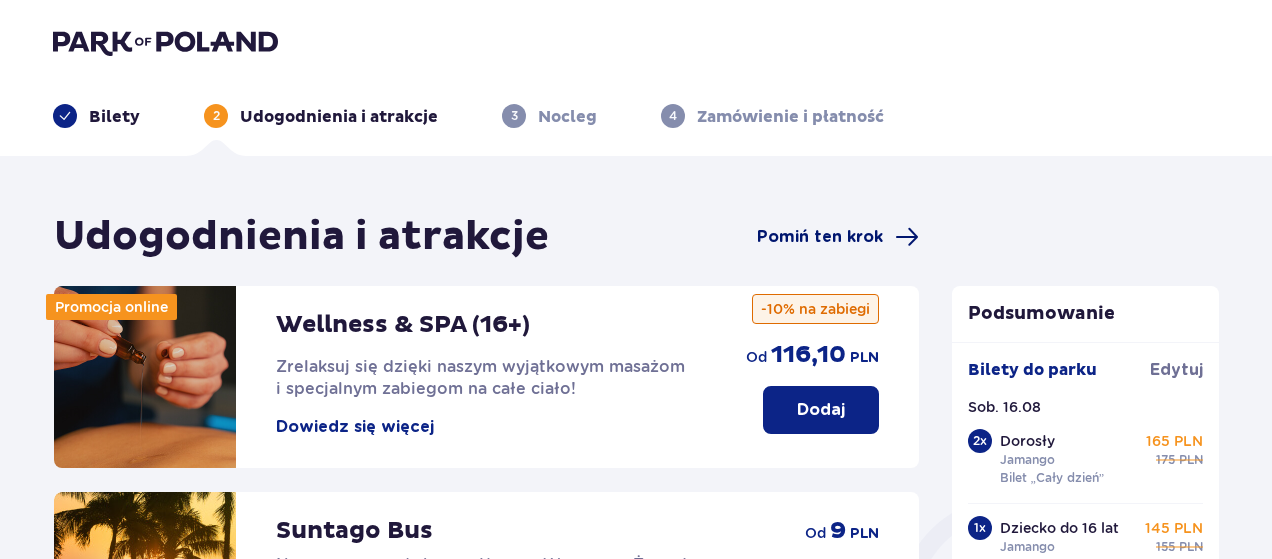 click on "Pomiń ten krok" at bounding box center (820, 237) 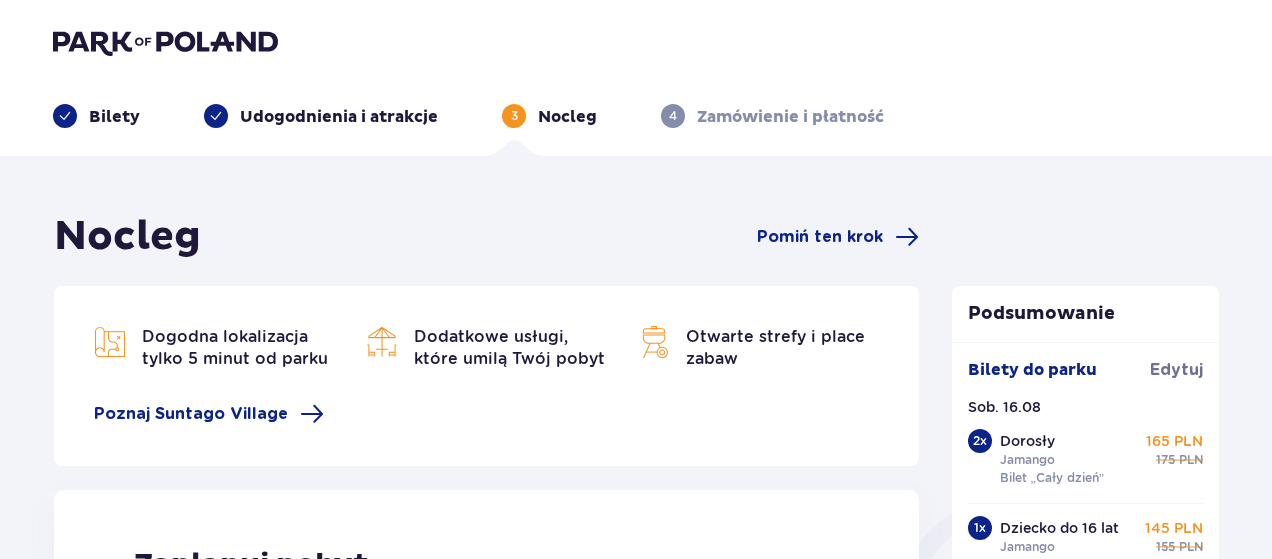 click on "Pomiń ten krok" at bounding box center [820, 237] 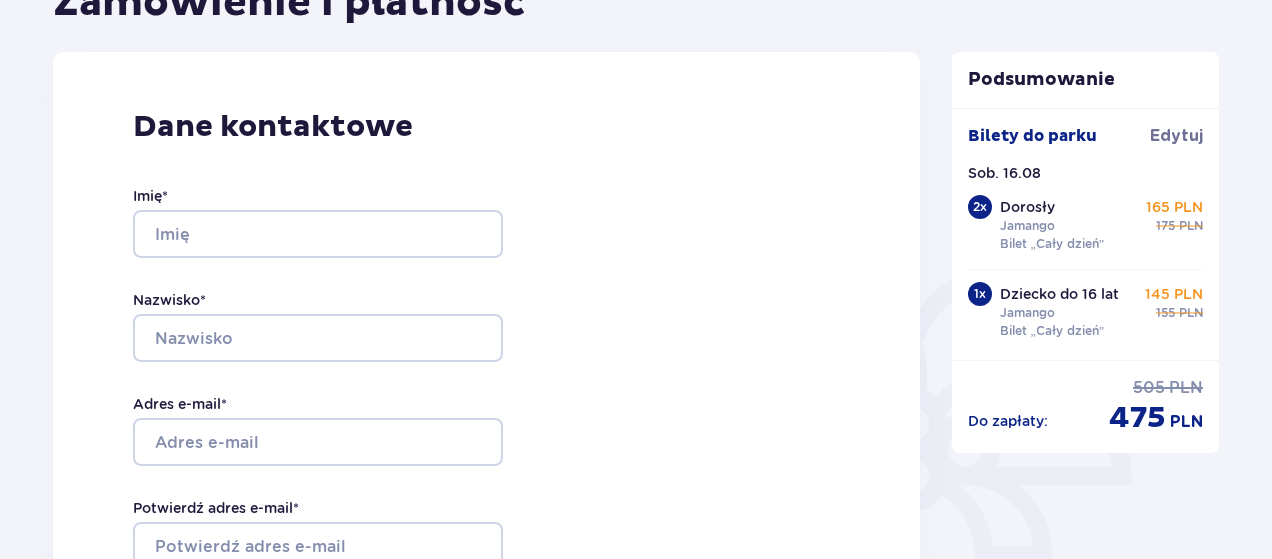 scroll, scrollTop: 300, scrollLeft: 0, axis: vertical 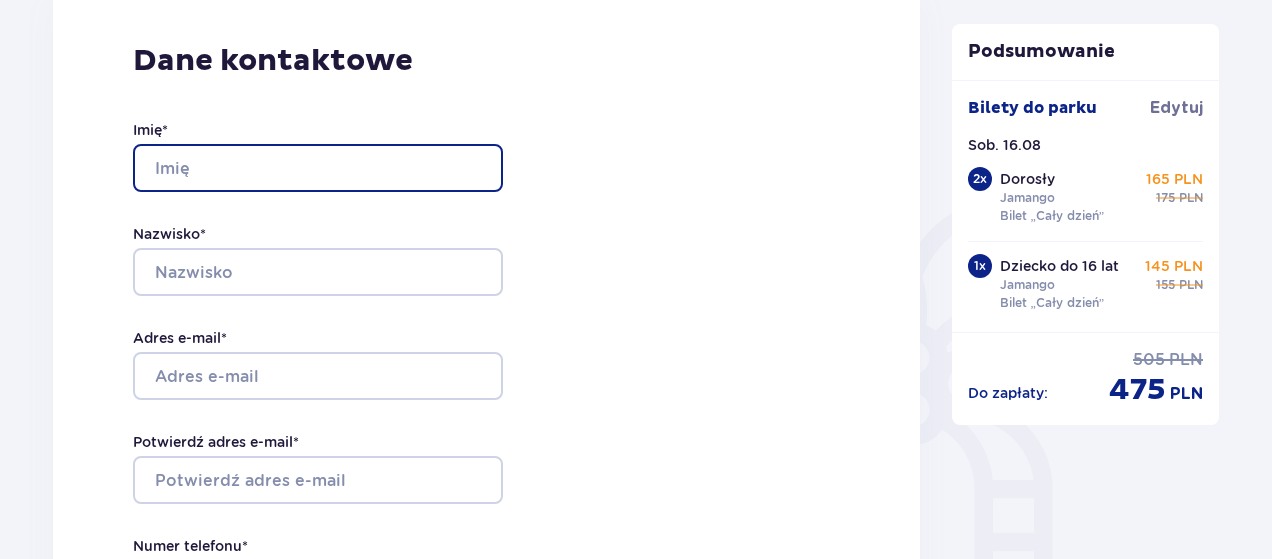 click on "Imię *" at bounding box center (318, 168) 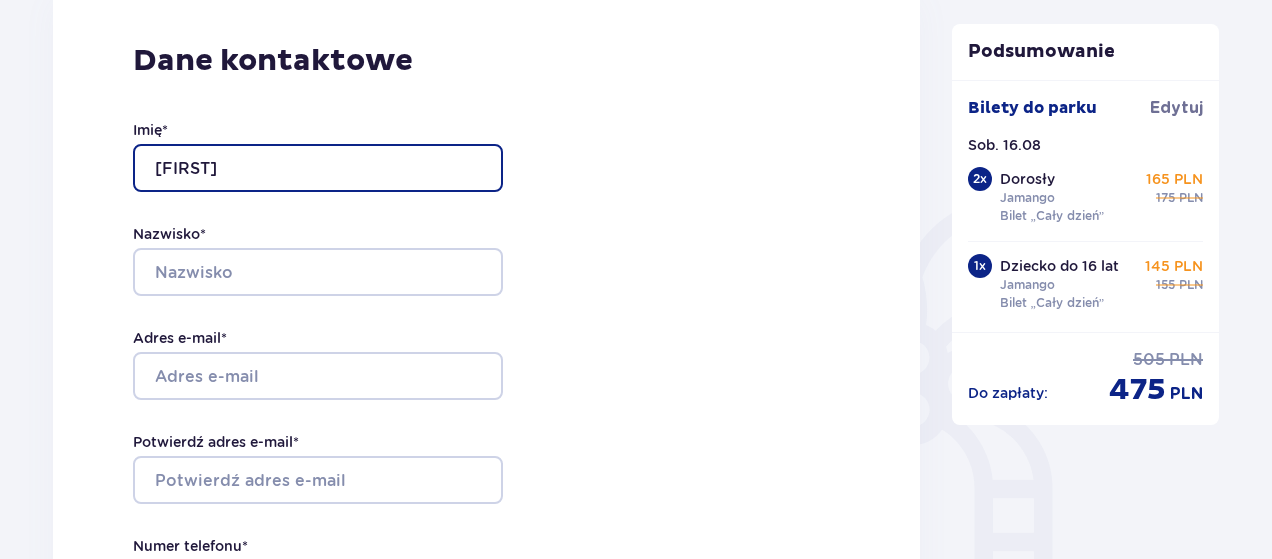 type on "Iwona" 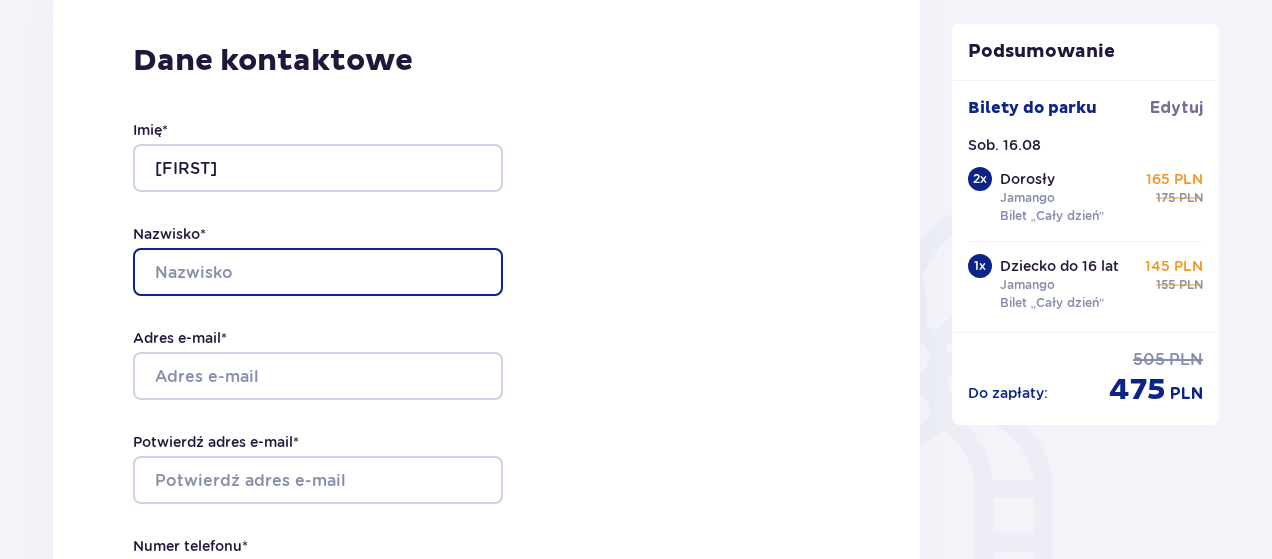 click on "Nazwisko *" at bounding box center [318, 272] 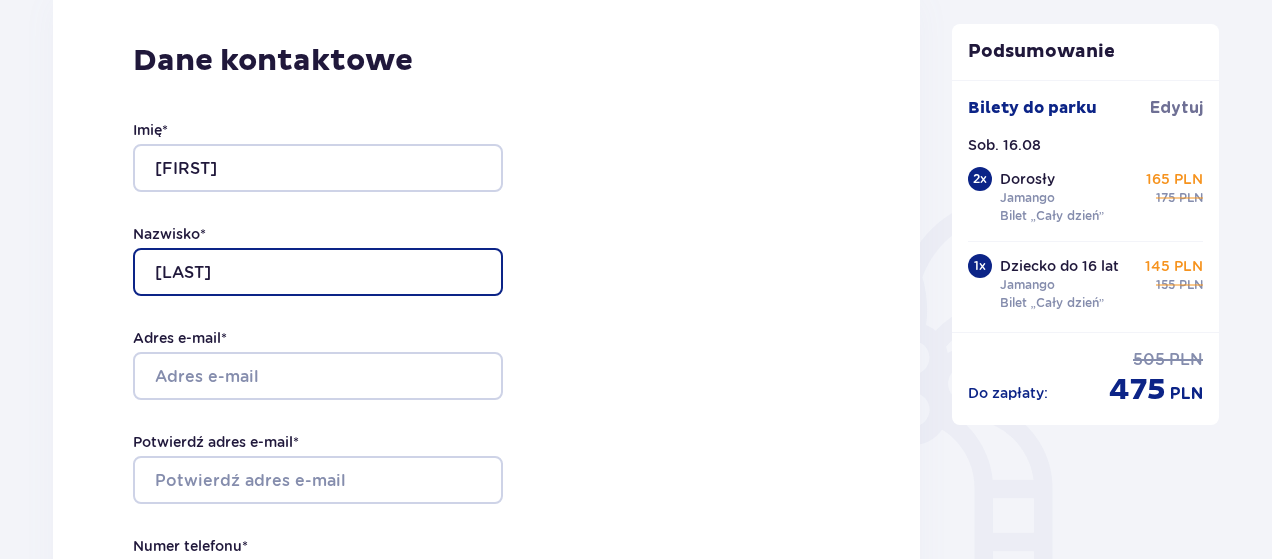 type on "Kaczmarek" 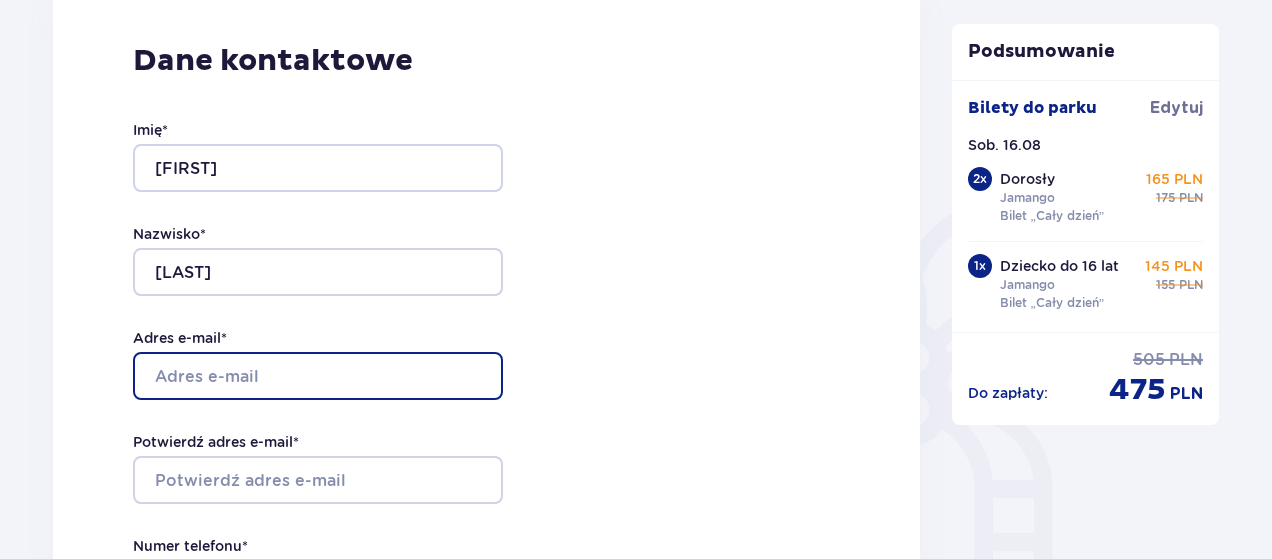 click on "Adres e-mail *" at bounding box center (318, 376) 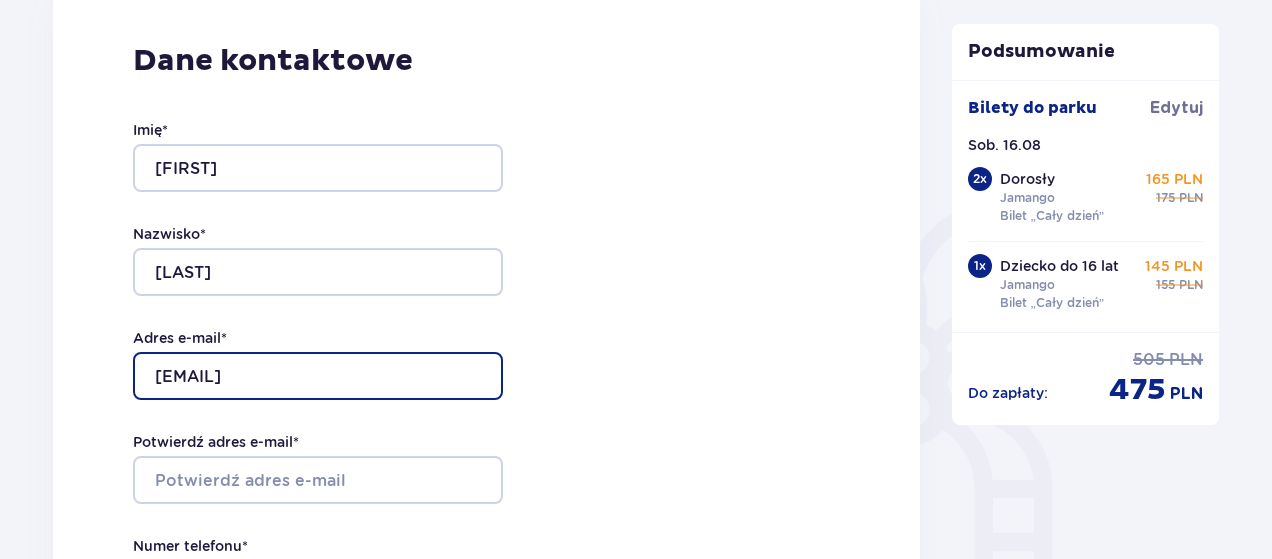 type on "iwona_smaz@o2.pl" 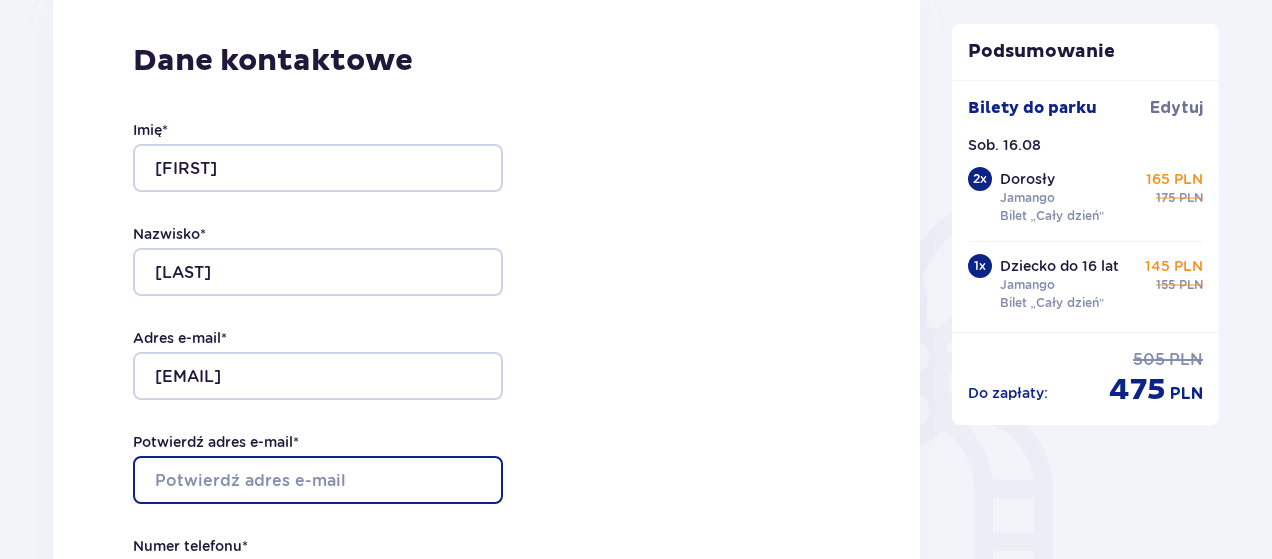 click on "Potwierdź adres e-mail *" at bounding box center [318, 480] 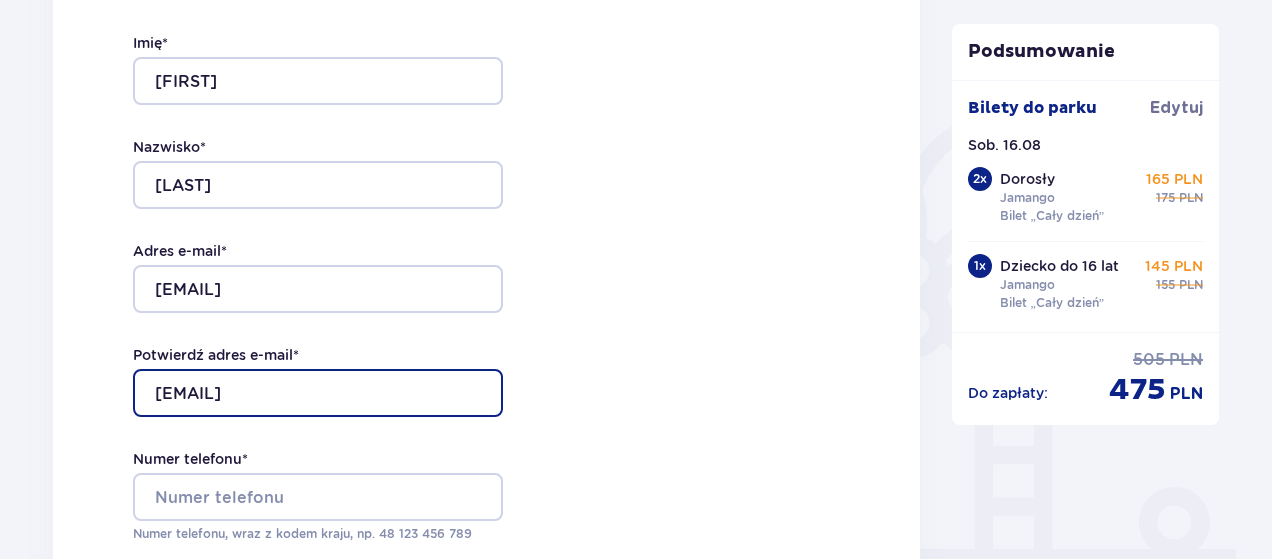 scroll, scrollTop: 500, scrollLeft: 0, axis: vertical 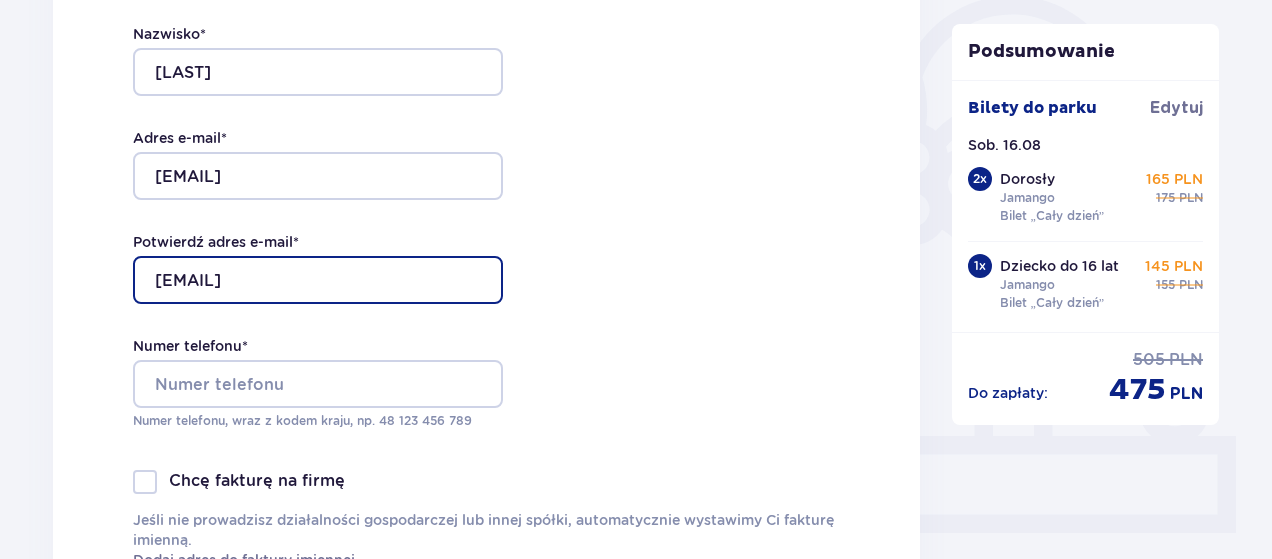 type on "iwona_smaz@o2.pl" 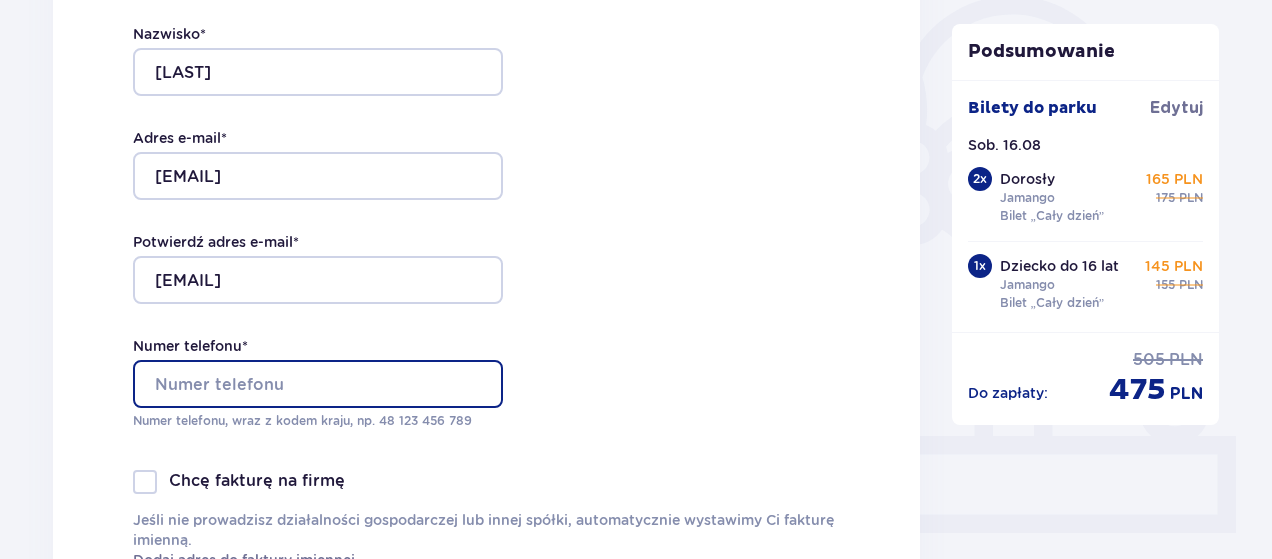 click on "Numer telefonu *" at bounding box center [318, 384] 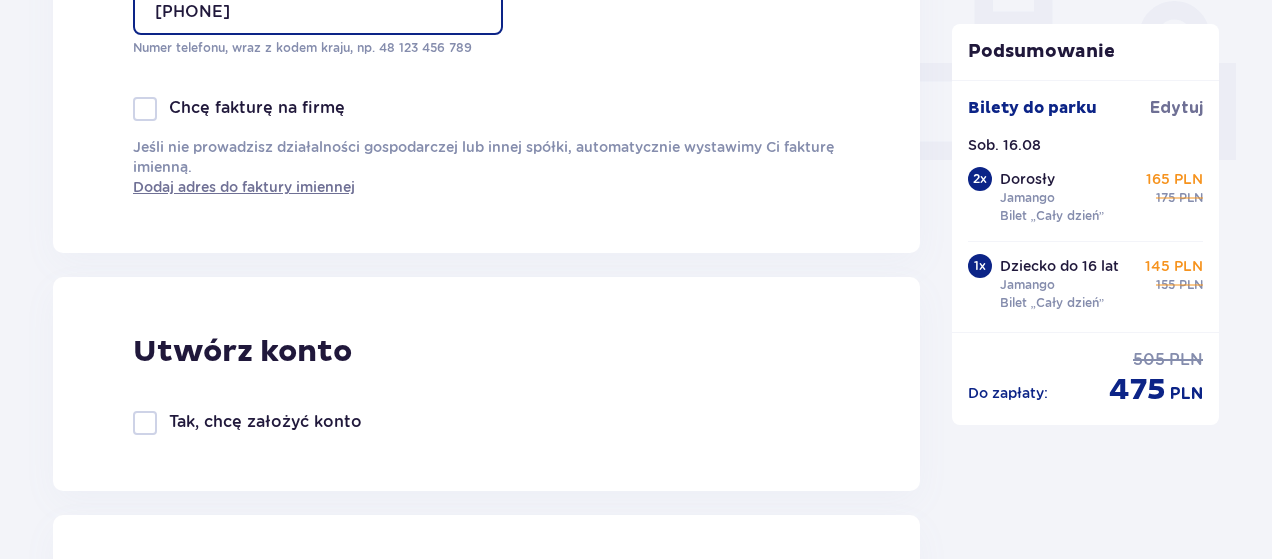 scroll, scrollTop: 900, scrollLeft: 0, axis: vertical 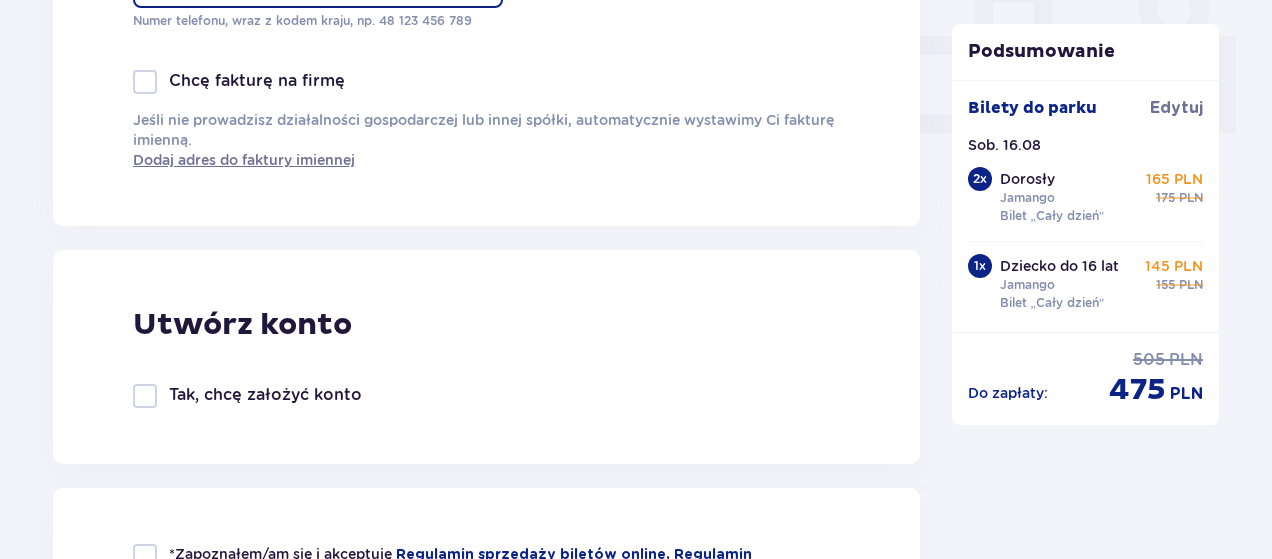 type on "509414670" 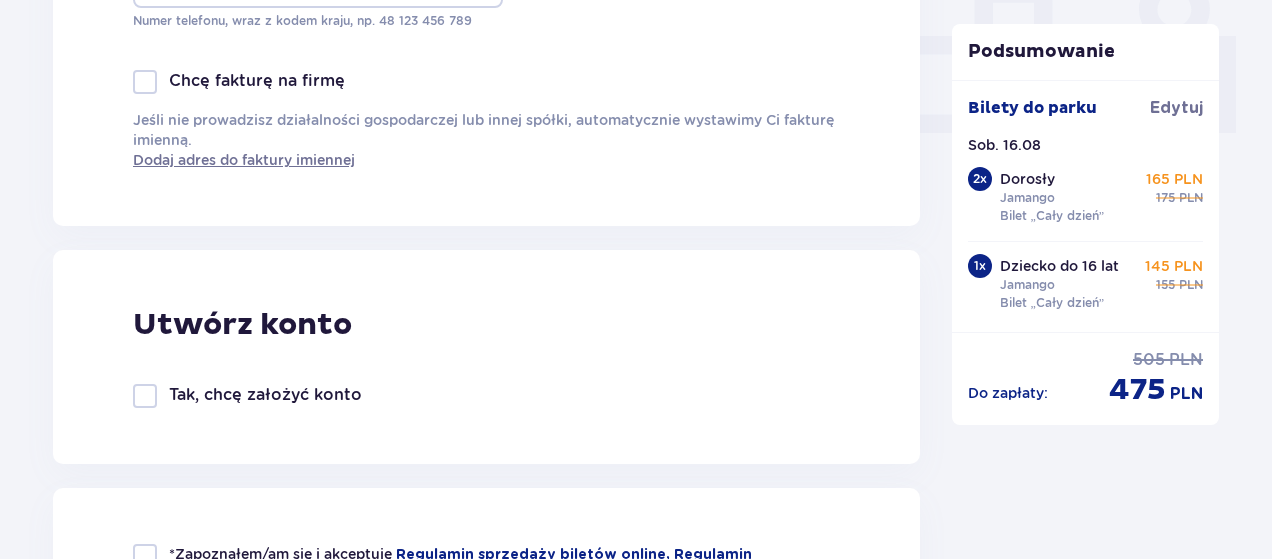 click at bounding box center [145, 396] 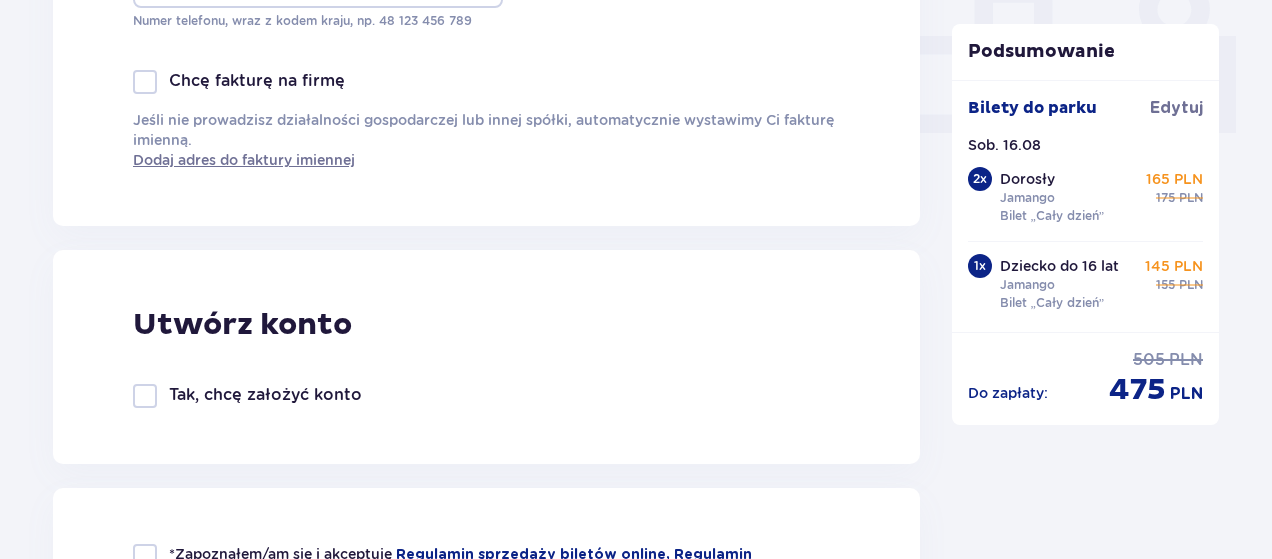 checkbox on "true" 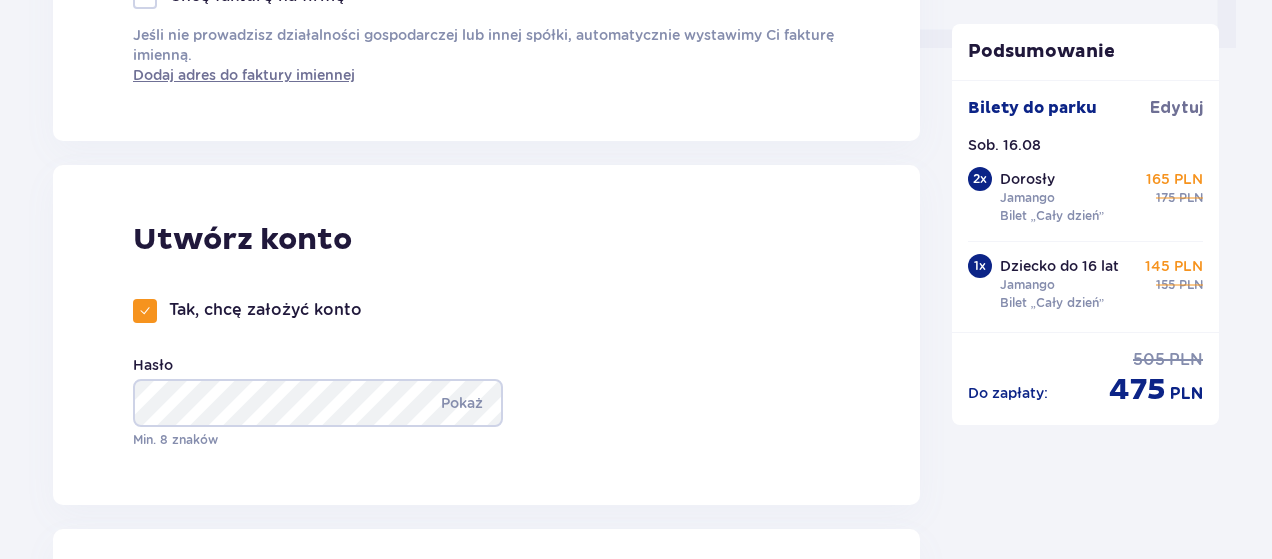 scroll, scrollTop: 1100, scrollLeft: 0, axis: vertical 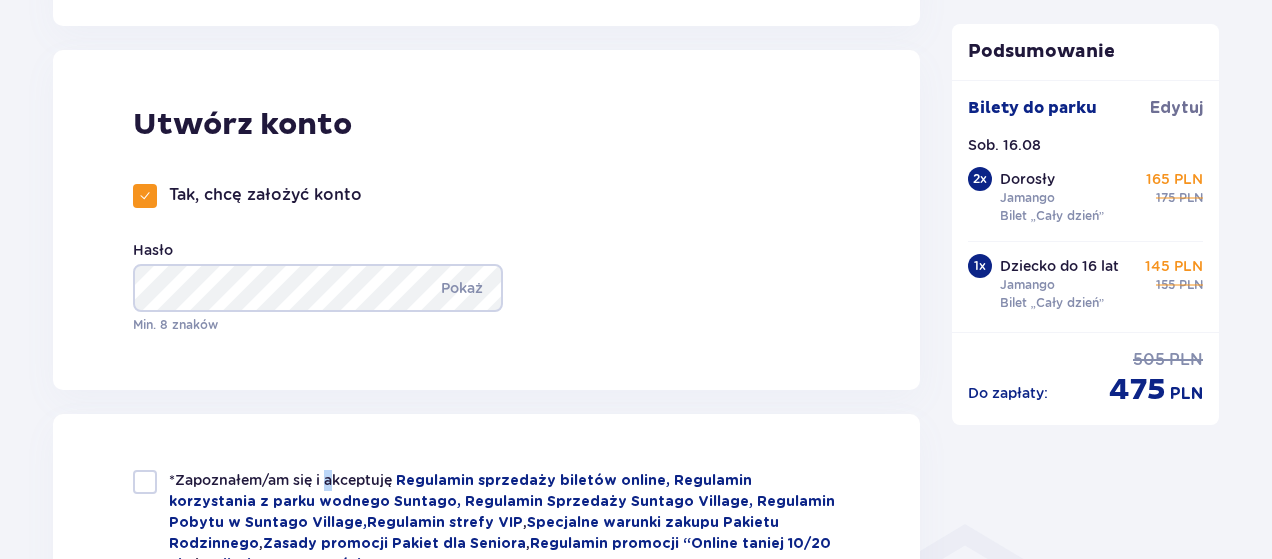 click on "Zamówienie i płatność Dane kontaktowe Imię * Iwona Nazwisko * Kaczmarek Adres e-mail * iwona_smaz@o2.pl Potwierdź adres e-mail * iwona_smaz@o2.pl Numer telefonu * 509414670 Numer telefonu, wraz z kodem kraju, np. 48 ​123 ​456 ​789 Chcę fakturę na firmę Jeśli nie prowadzisz działalności gospodarczej lub innej spółki, automatycznie wystawimy Ci fakturę imienną. Dodaj adres do faktury imiennej Utwórz konto Tak, chcę założyć konto Hasło Pokaż Min. 8 znaków *Zapoznałem/am się i akceptuję   Regulamin sprzedaży biletów online,   Regulamin korzystania z parku wodnego Suntago,   Regulamin Sprzedaży Suntago Village,   Regulamin Pobytu w Suntago Village ,  Regulamin strefy VIP ,  Specjalne warunki zakupu Pakietu Rodzinnego ,  Zasady promocji Pakiet dla Seniora ,  Regulamin promocji “Online taniej 10/20 zł”   i   Politykę prywatności Akceptuję inne zgody Rozwiń Mam kod rabatowy Zastosuj Mam voucher kwotowy Zastosuj Przecenione produkty Bilety do parku Sob. 16.08.25 2 x 165 PLN" at bounding box center (486, 389) 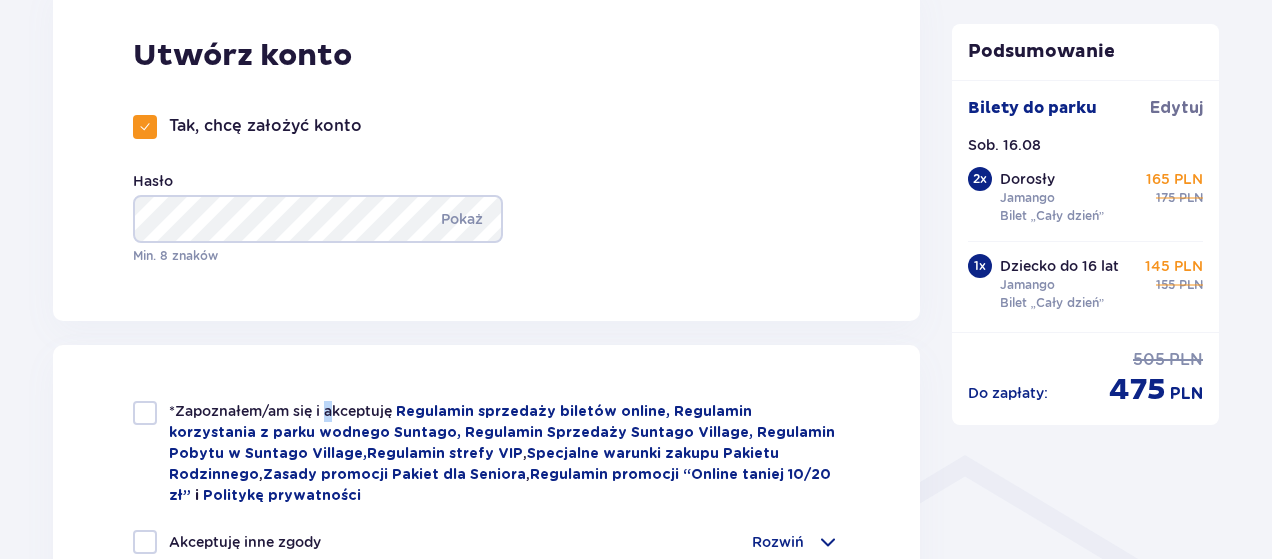 scroll, scrollTop: 1200, scrollLeft: 0, axis: vertical 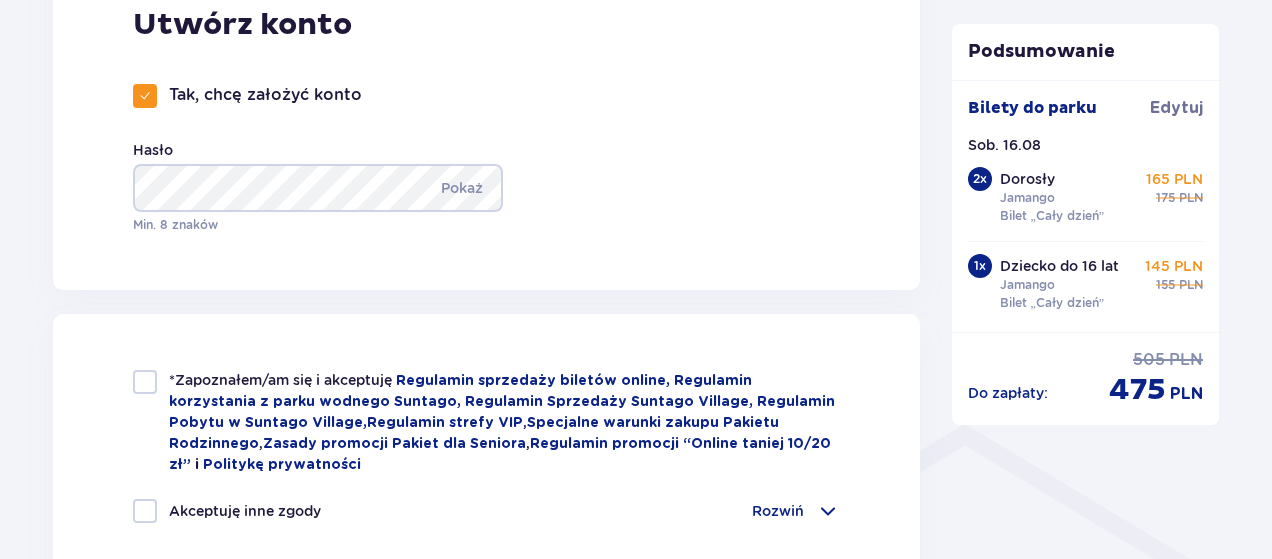 click at bounding box center (145, 382) 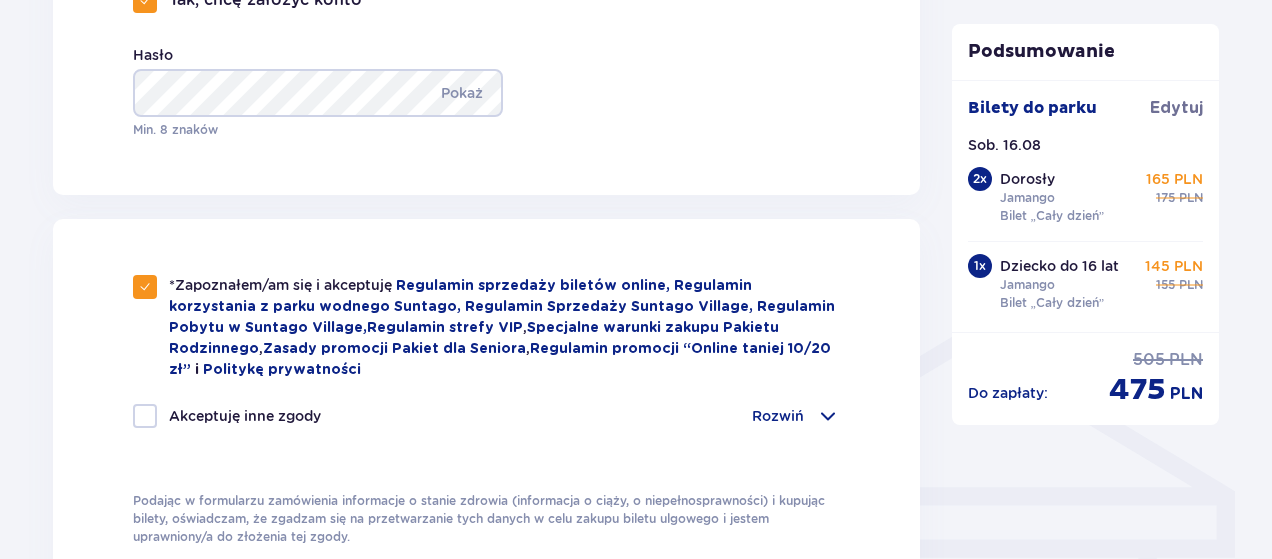 scroll, scrollTop: 1400, scrollLeft: 0, axis: vertical 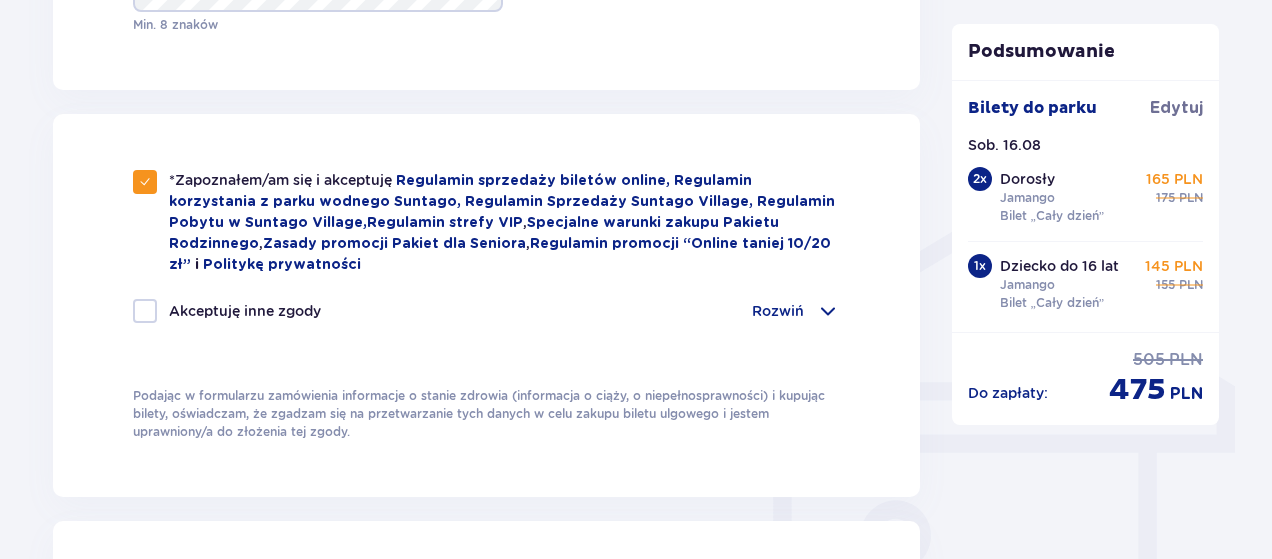 click at bounding box center [145, 311] 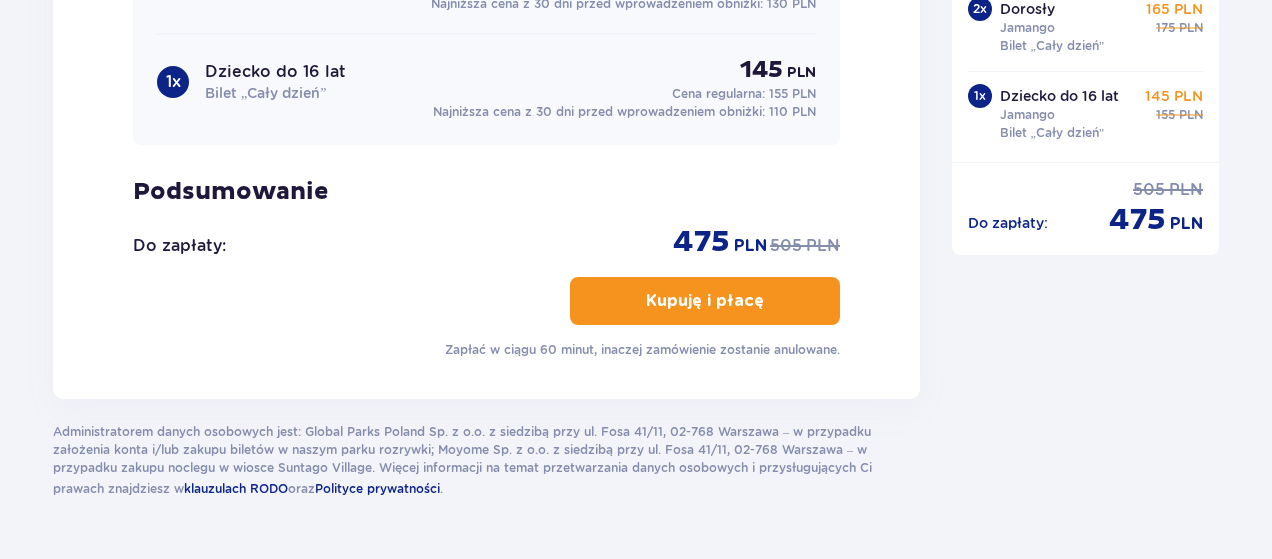 scroll, scrollTop: 2300, scrollLeft: 0, axis: vertical 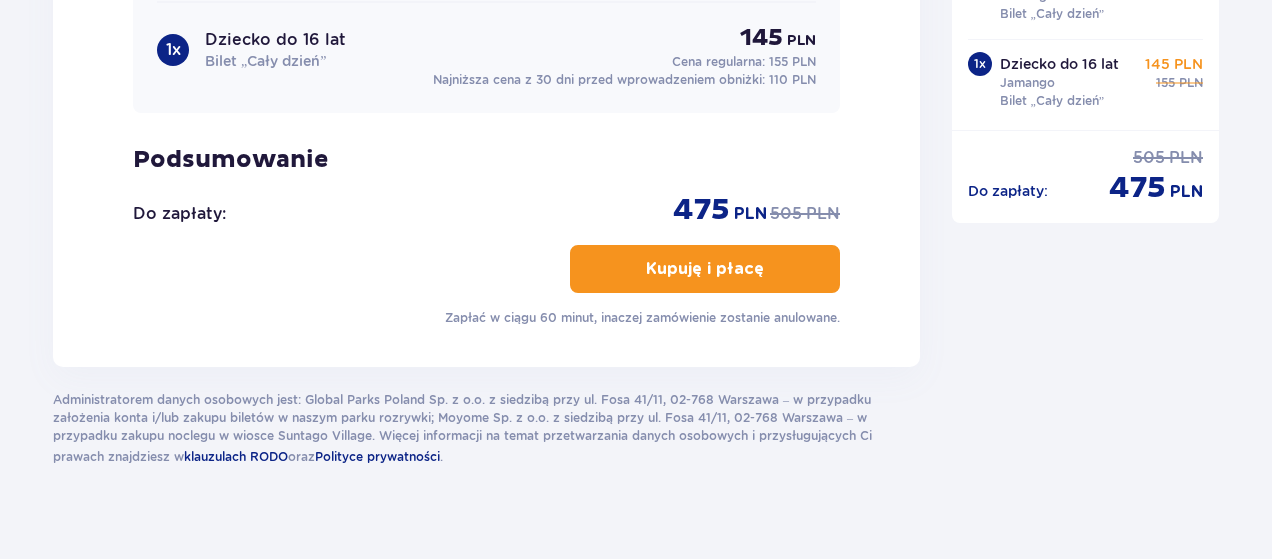 click on "Kupuję i płacę" at bounding box center (705, 269) 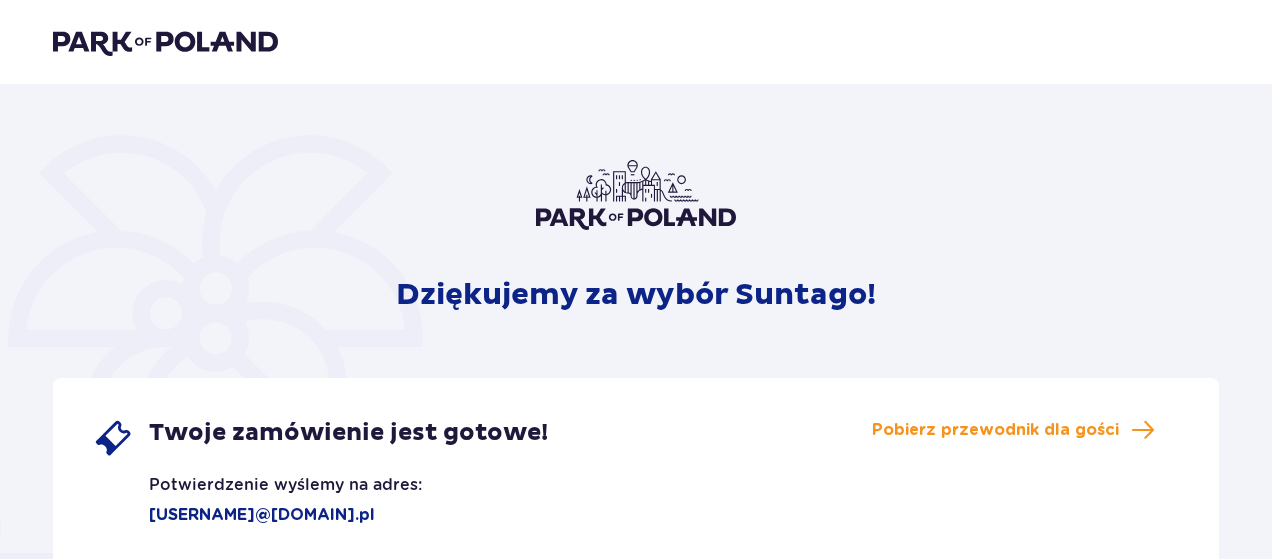 scroll, scrollTop: 0, scrollLeft: 0, axis: both 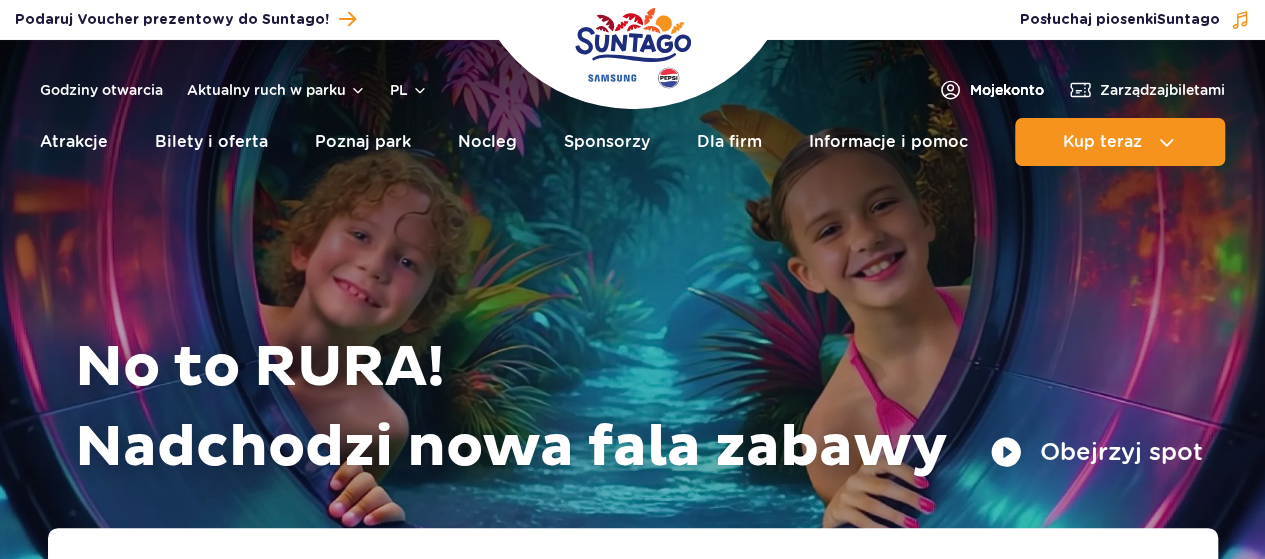 click on "Moje  konto" at bounding box center [1007, 90] 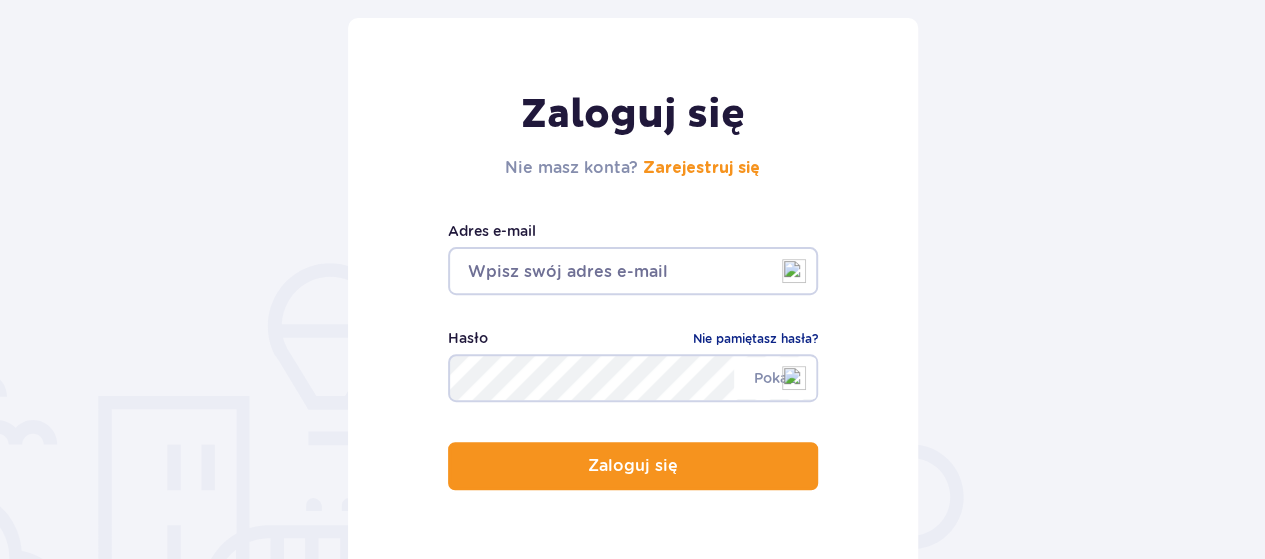 scroll, scrollTop: 300, scrollLeft: 0, axis: vertical 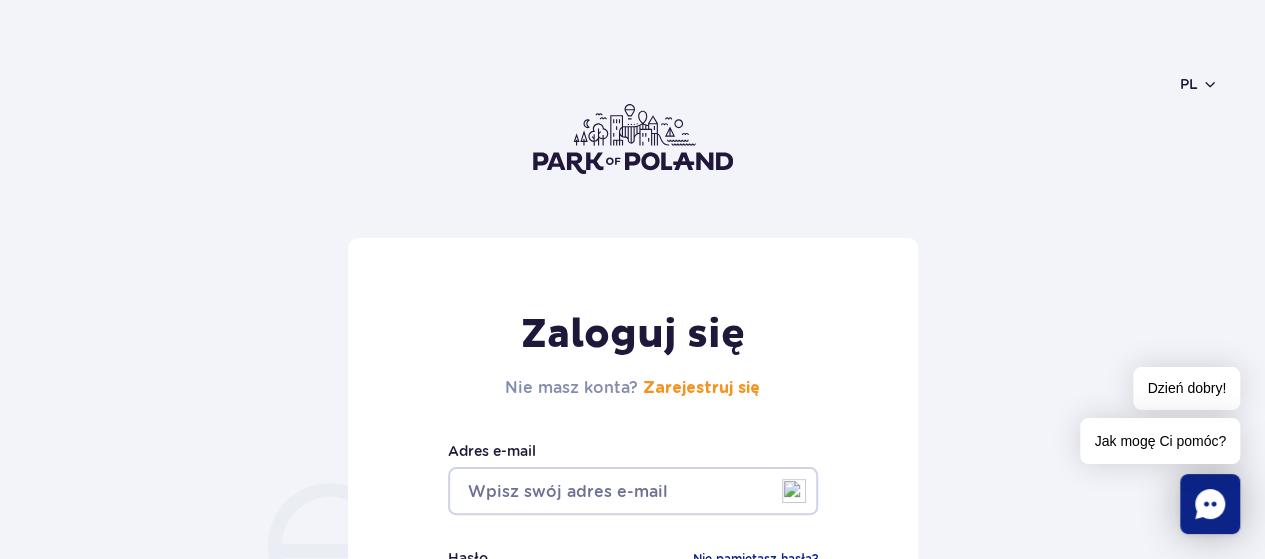 click at bounding box center (633, 139) 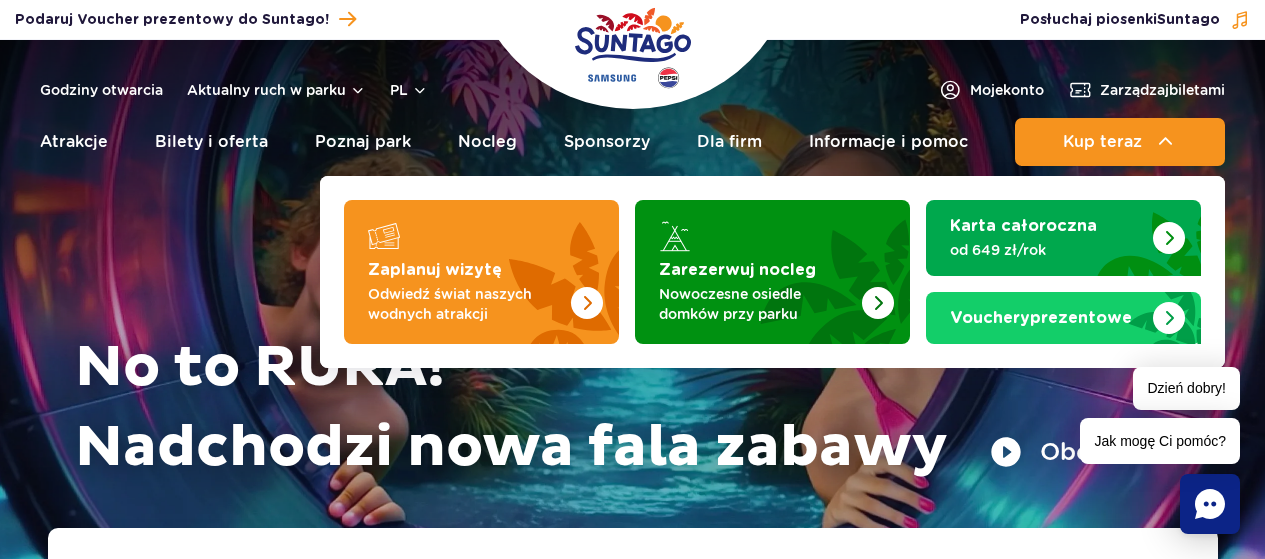 click on "Zaplanuj wizytę" at bounding box center (435, 270) 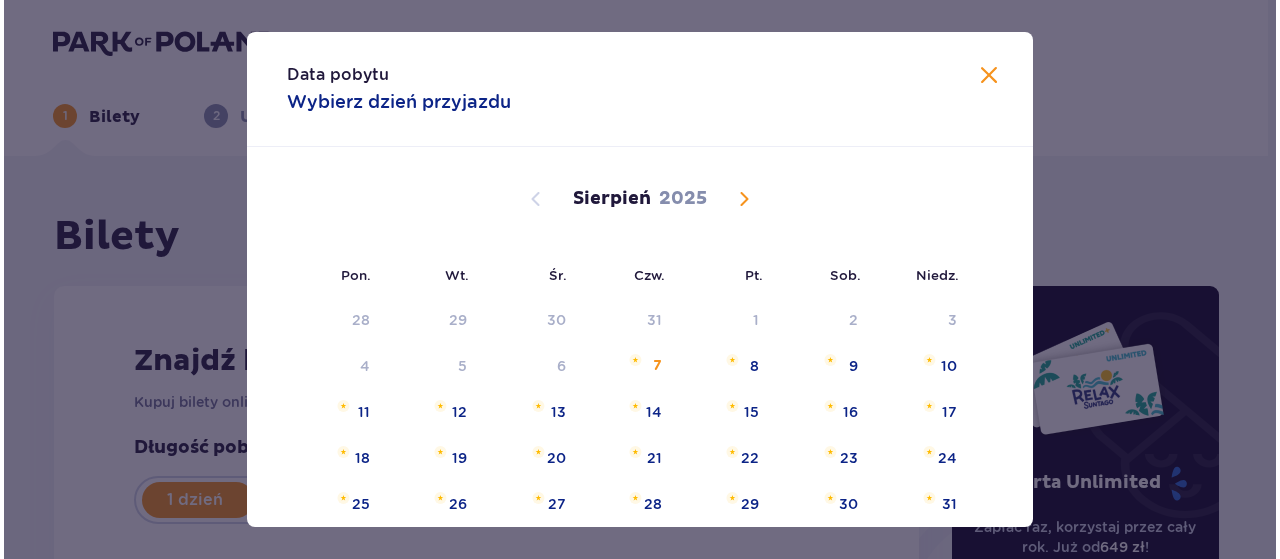 scroll, scrollTop: 100, scrollLeft: 0, axis: vertical 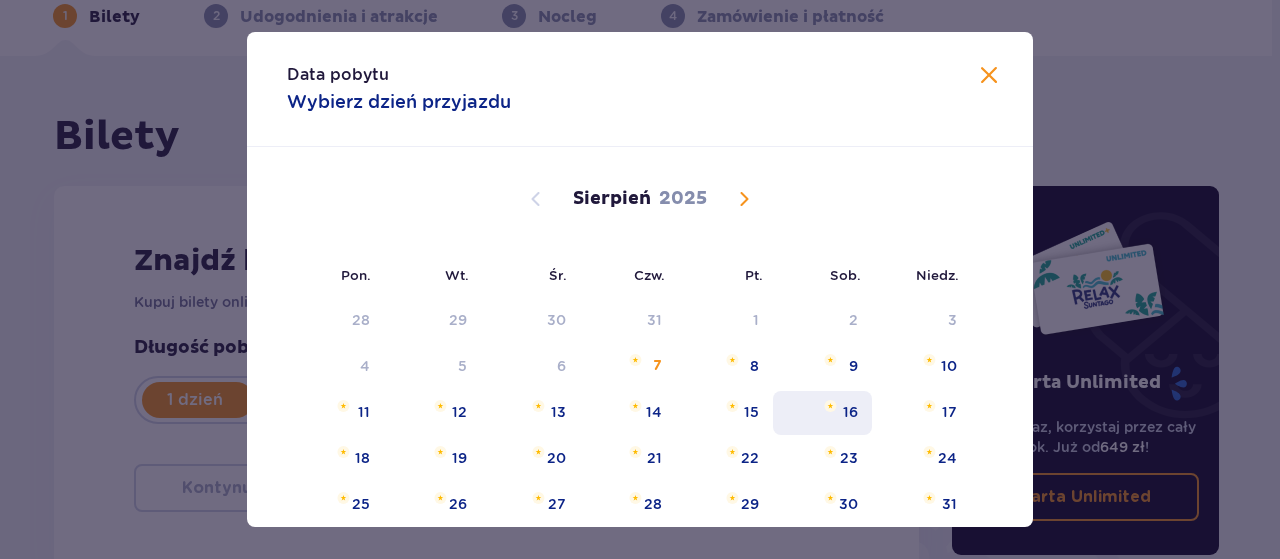 click on "16" at bounding box center (850, 412) 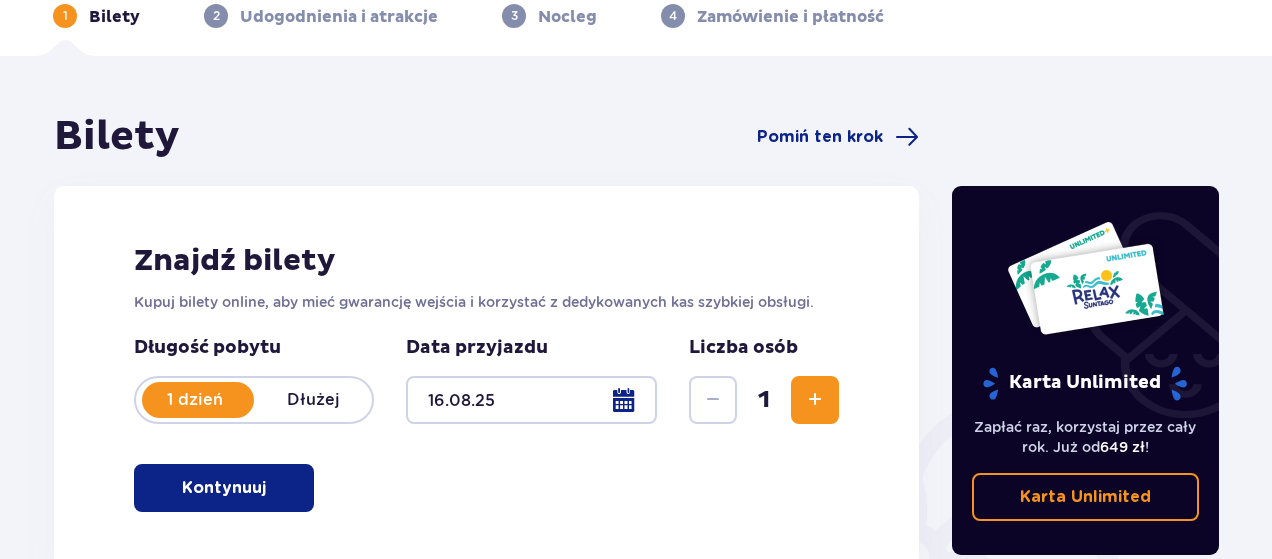 click at bounding box center (815, 400) 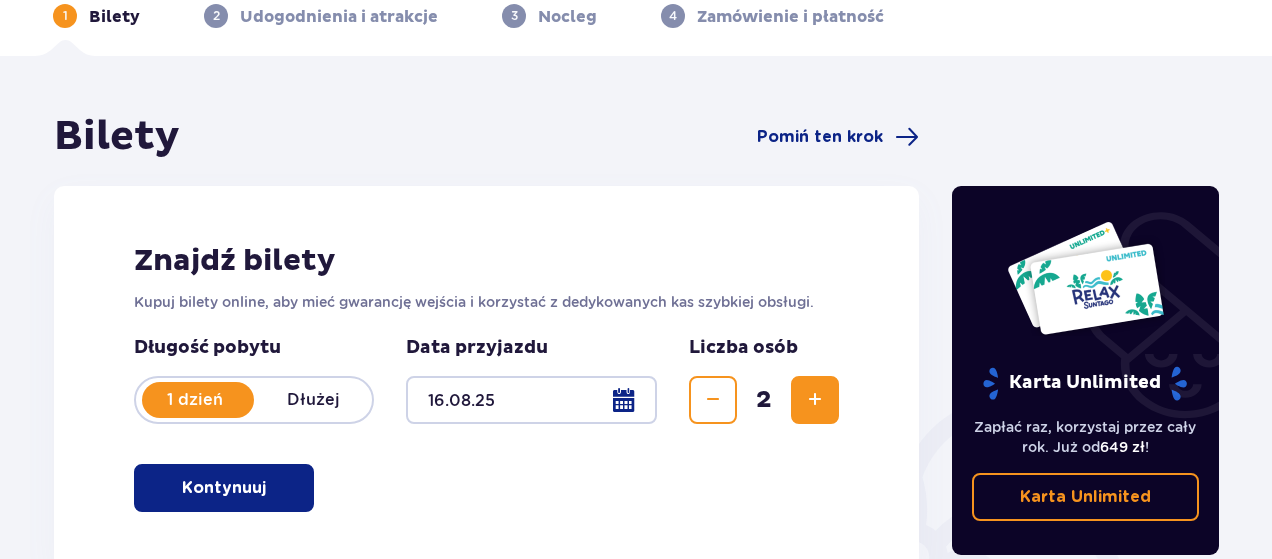 click at bounding box center (815, 400) 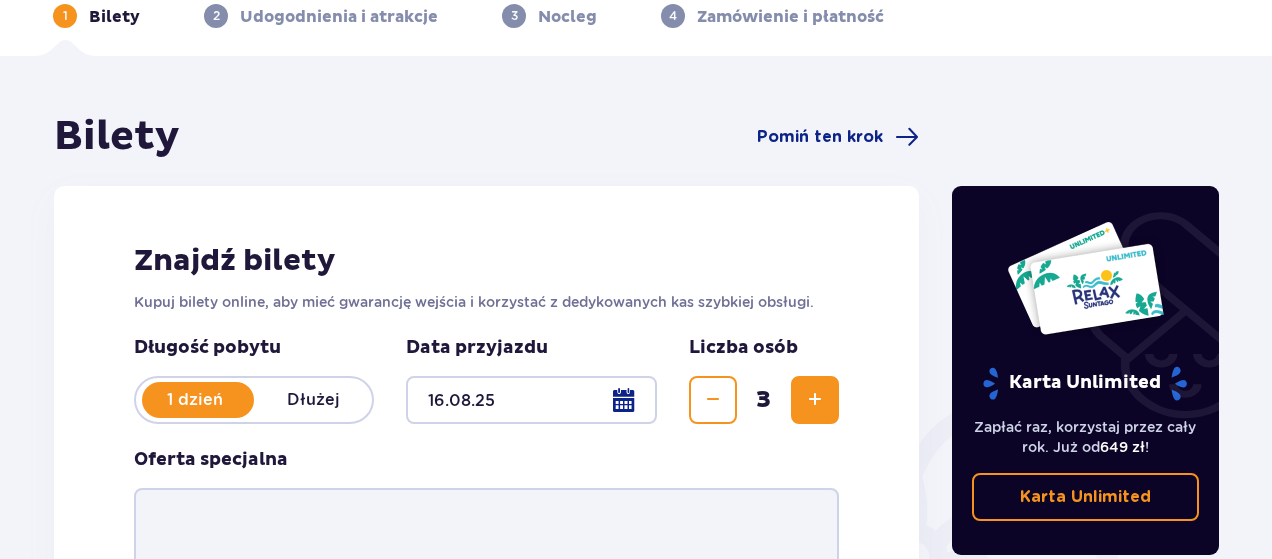 click at bounding box center [815, 400] 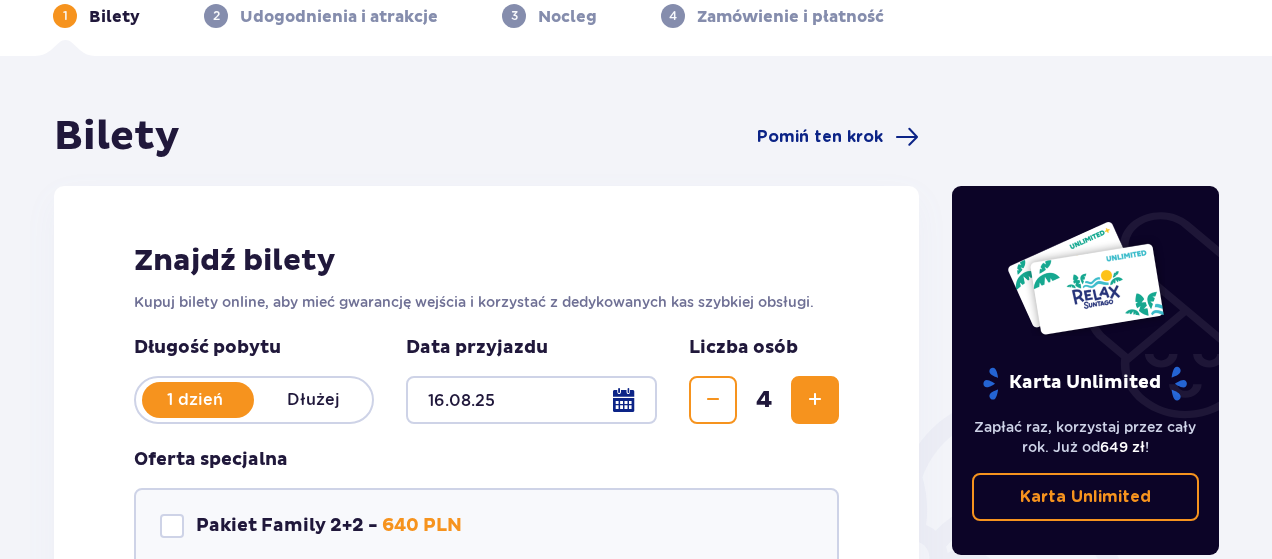 click at bounding box center (815, 400) 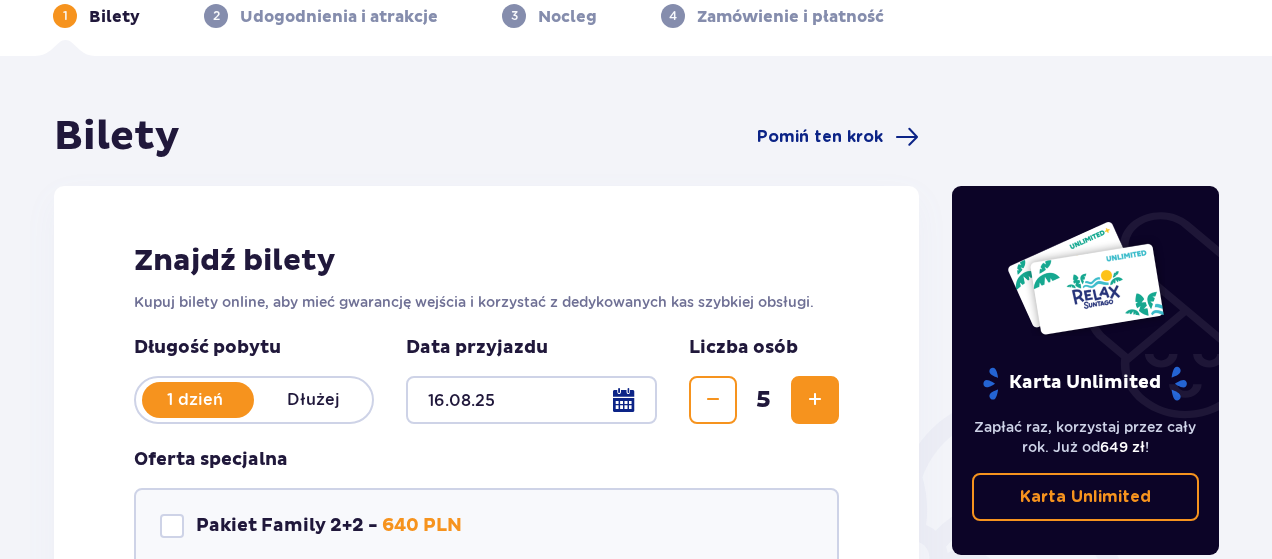 click at bounding box center (713, 400) 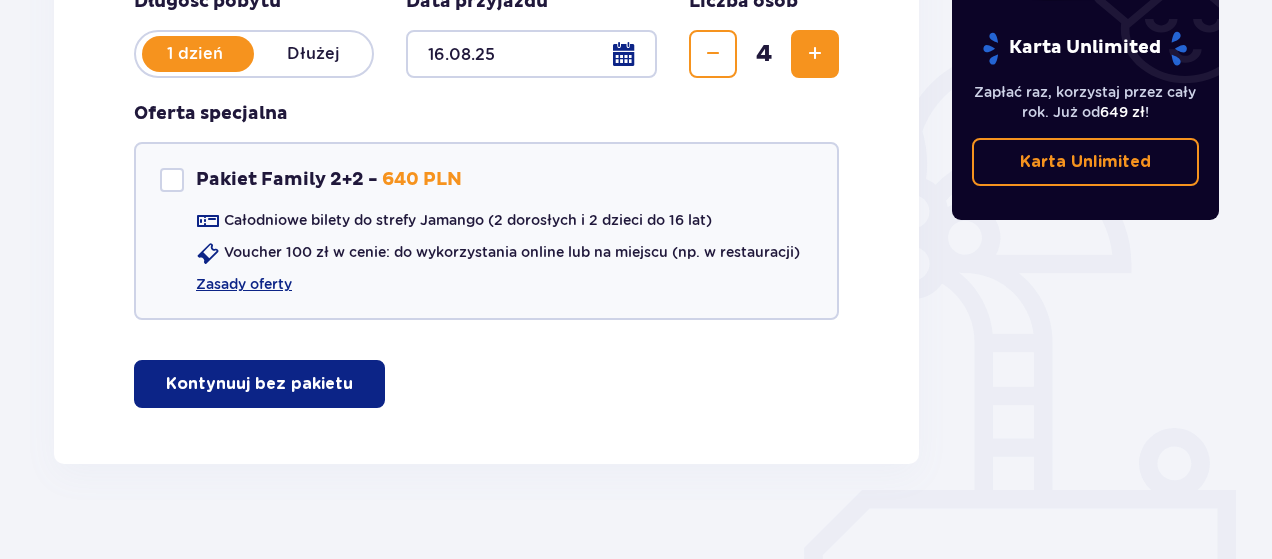 scroll, scrollTop: 470, scrollLeft: 0, axis: vertical 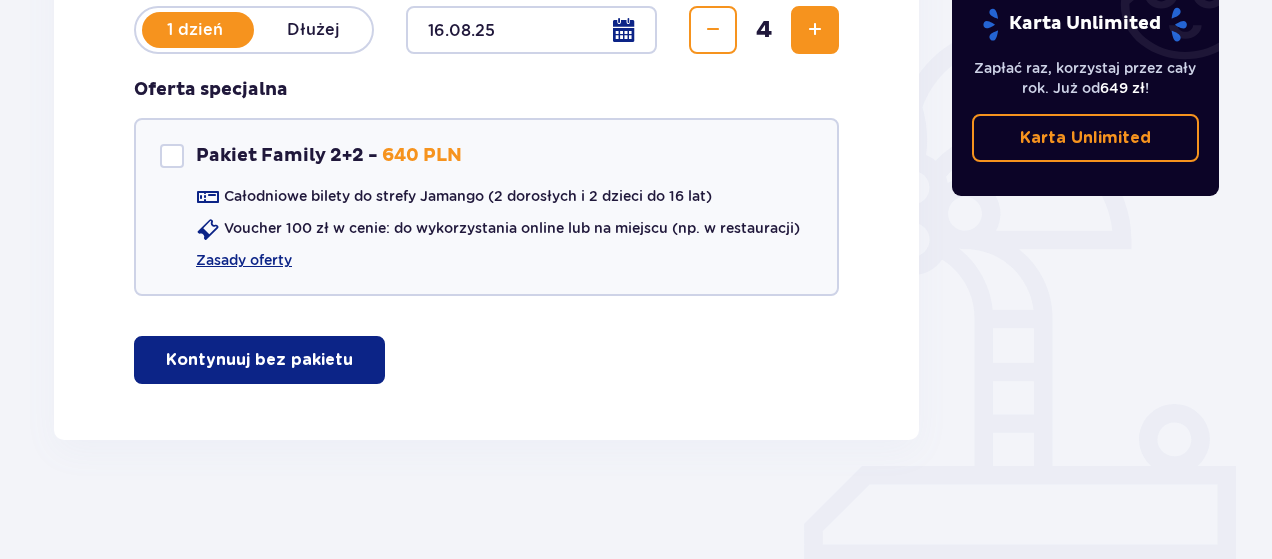 click on "Kontynuuj bez pakietu" at bounding box center [259, 360] 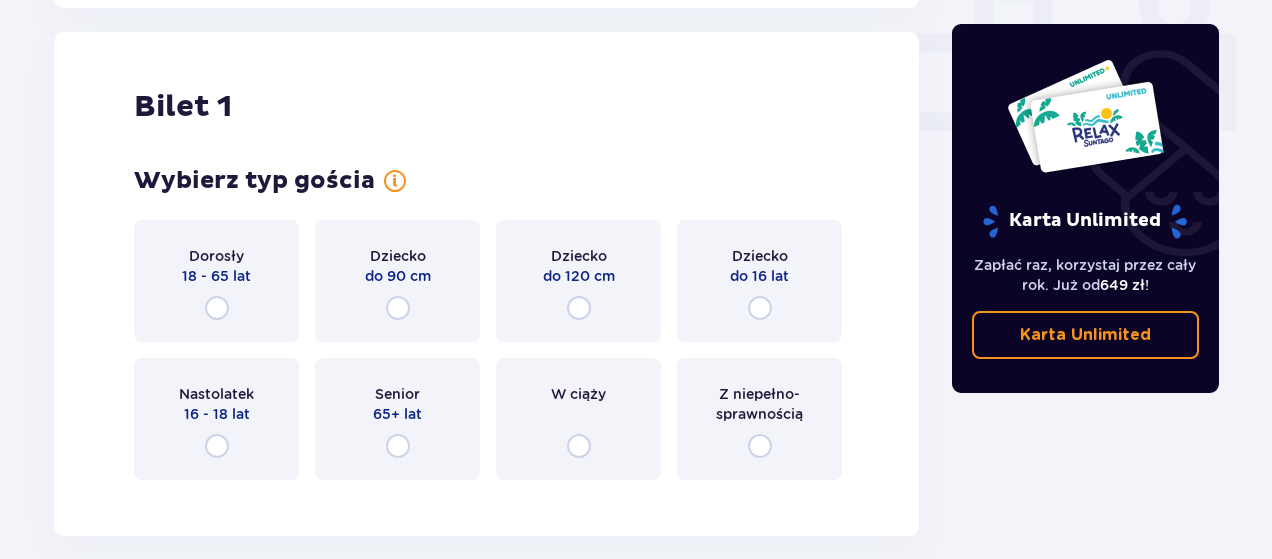 scroll, scrollTop: 910, scrollLeft: 0, axis: vertical 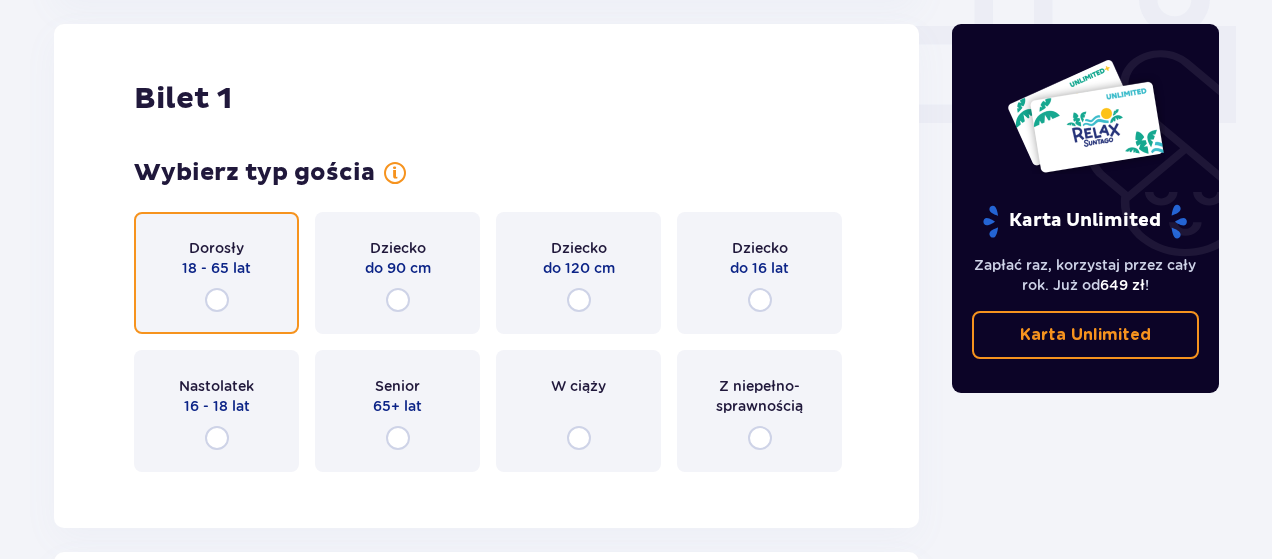 click at bounding box center [217, 300] 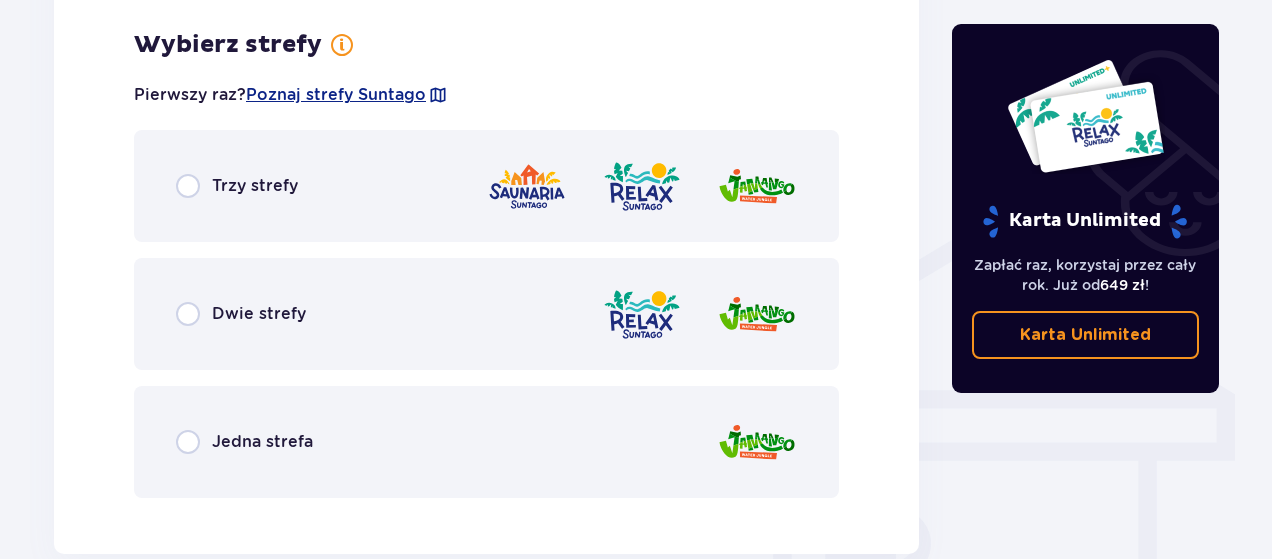 scroll, scrollTop: 1398, scrollLeft: 0, axis: vertical 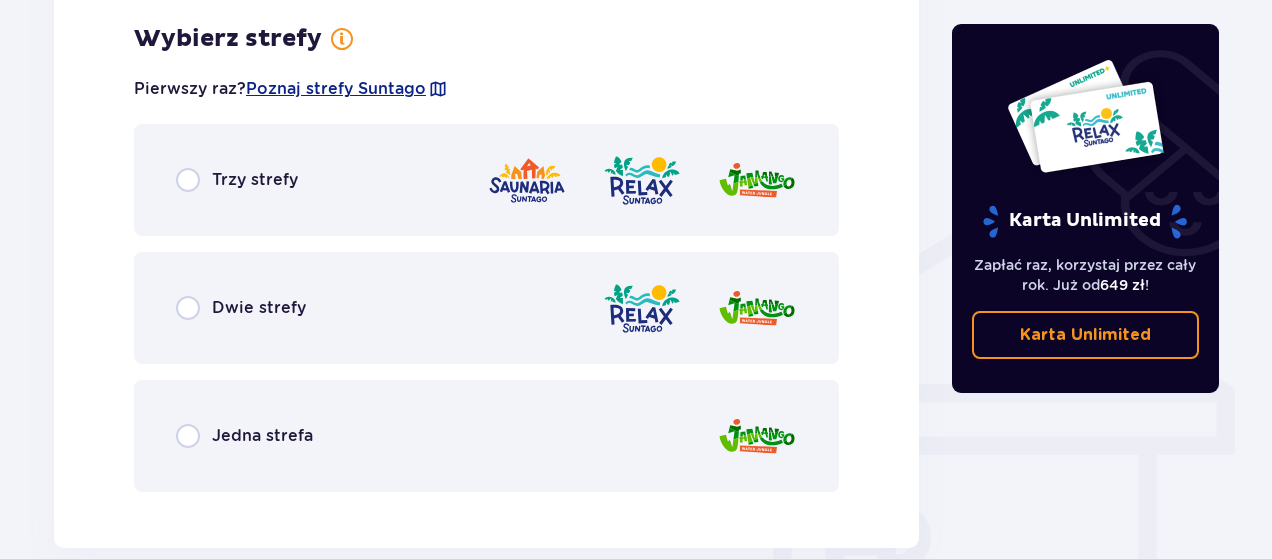 click on "Jedna strefa" at bounding box center (244, 436) 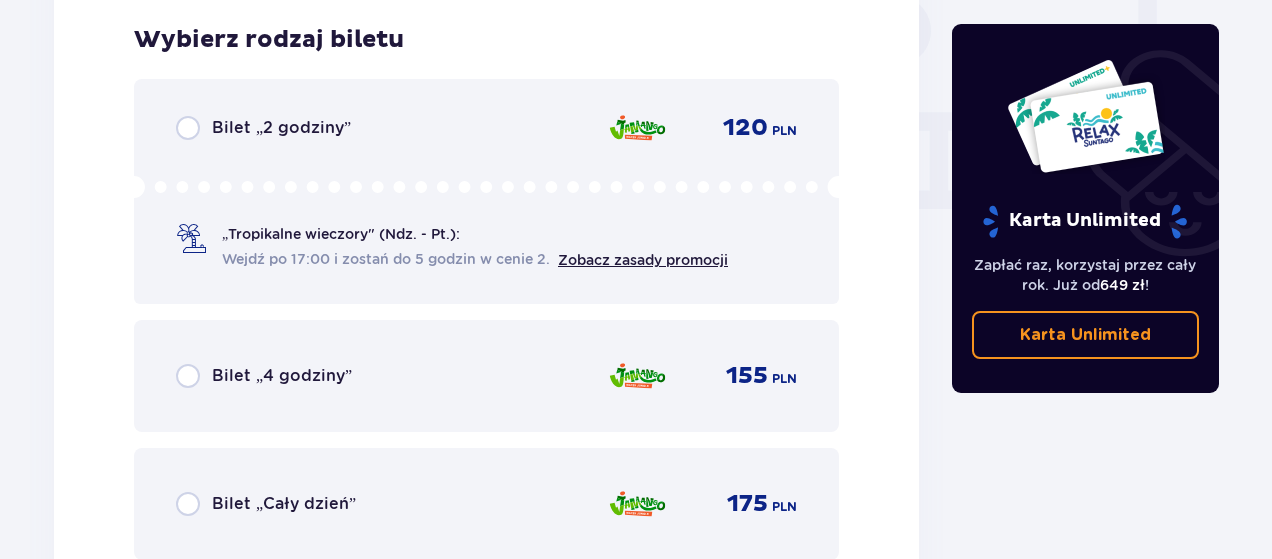 scroll, scrollTop: 1906, scrollLeft: 0, axis: vertical 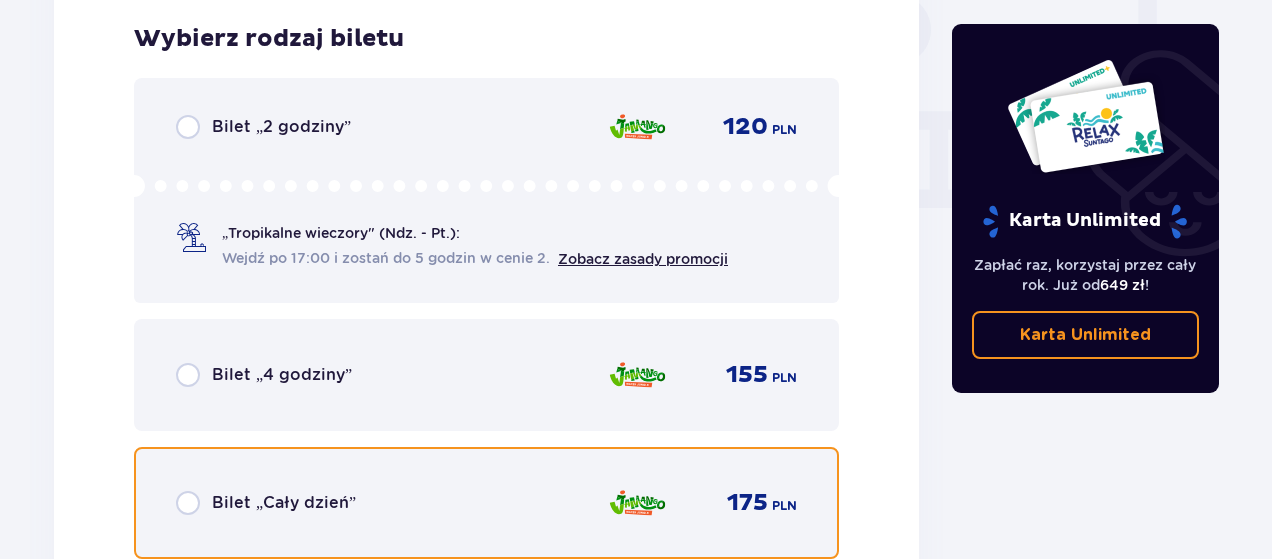 click at bounding box center [188, 503] 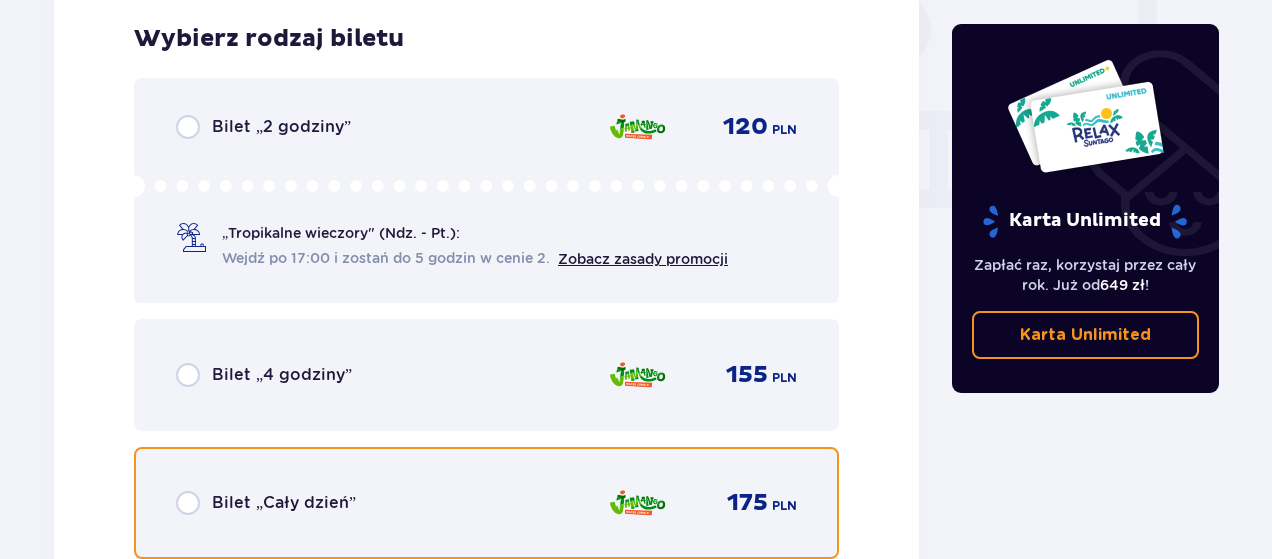 radio on "true" 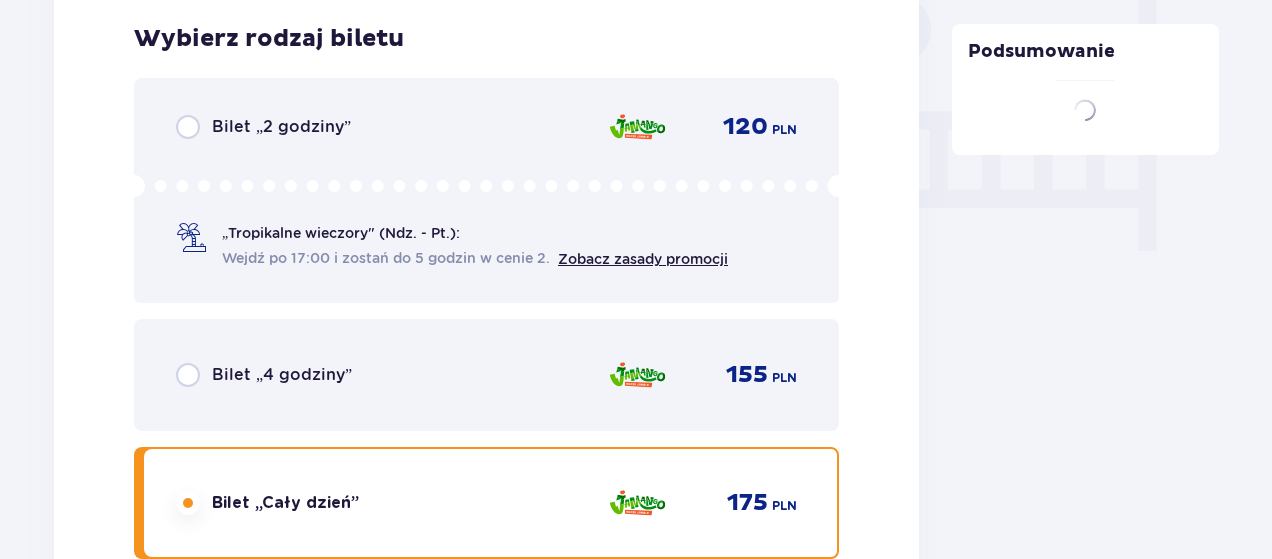 scroll, scrollTop: 2521, scrollLeft: 0, axis: vertical 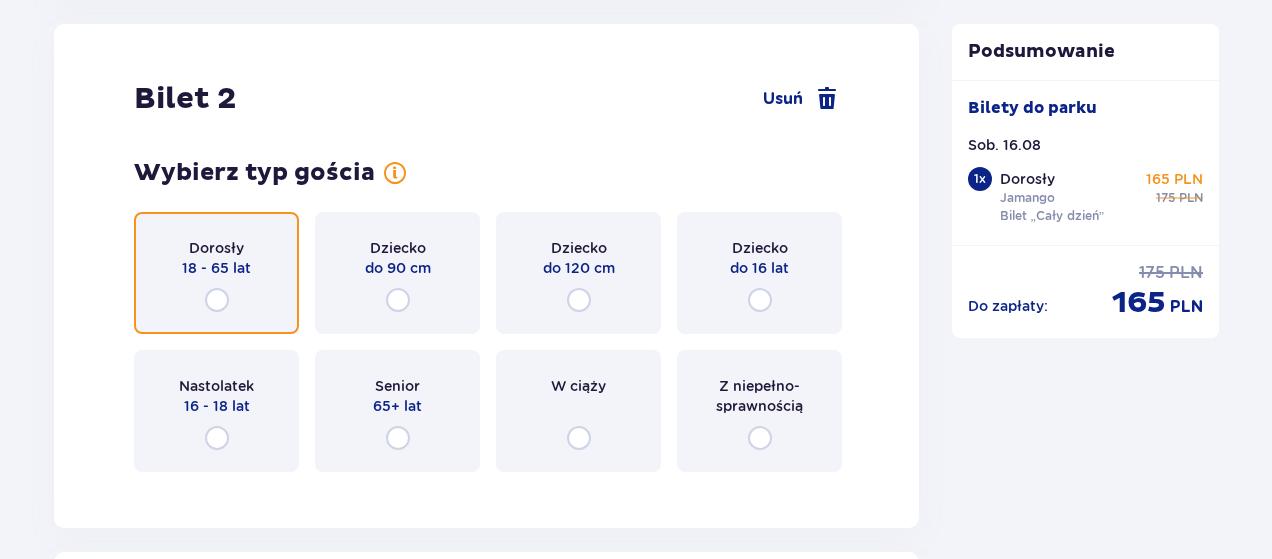 click at bounding box center (217, 300) 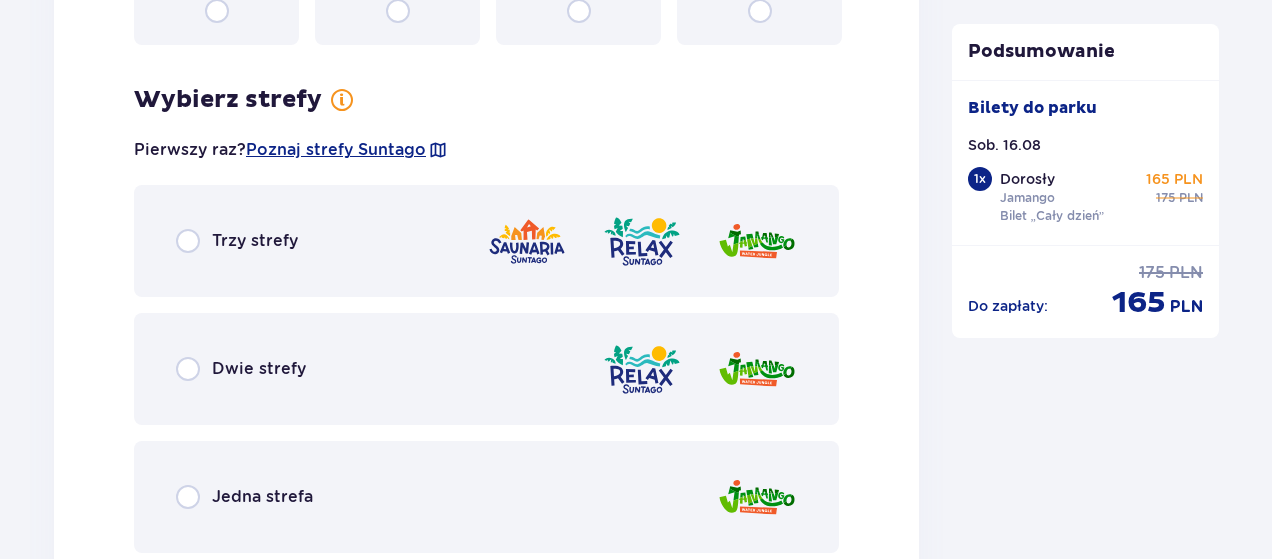 scroll, scrollTop: 3009, scrollLeft: 0, axis: vertical 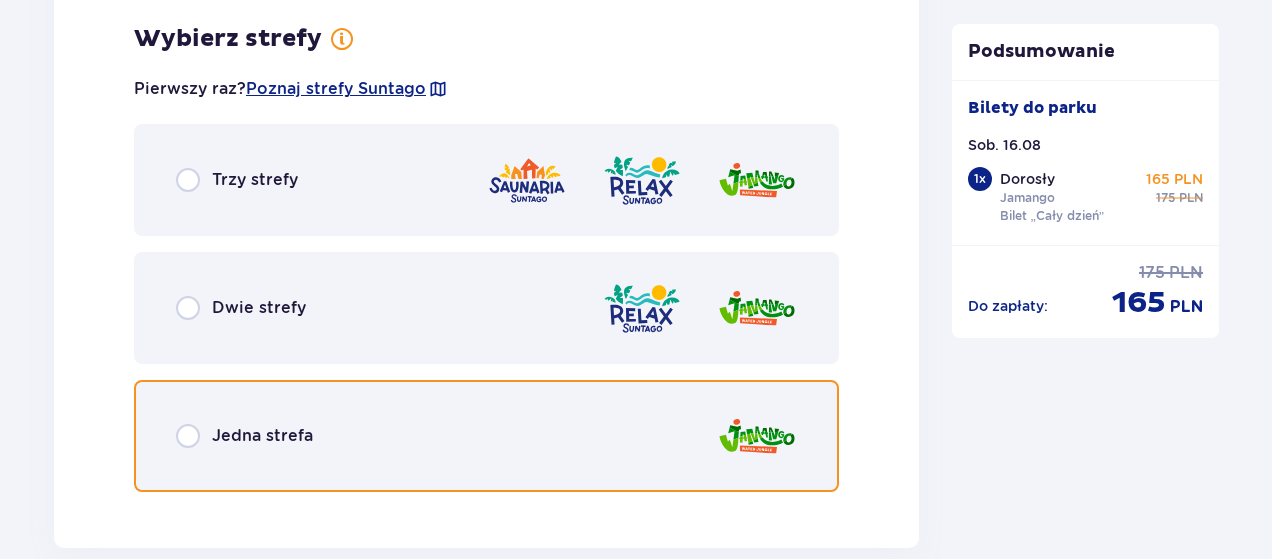 click at bounding box center [188, 436] 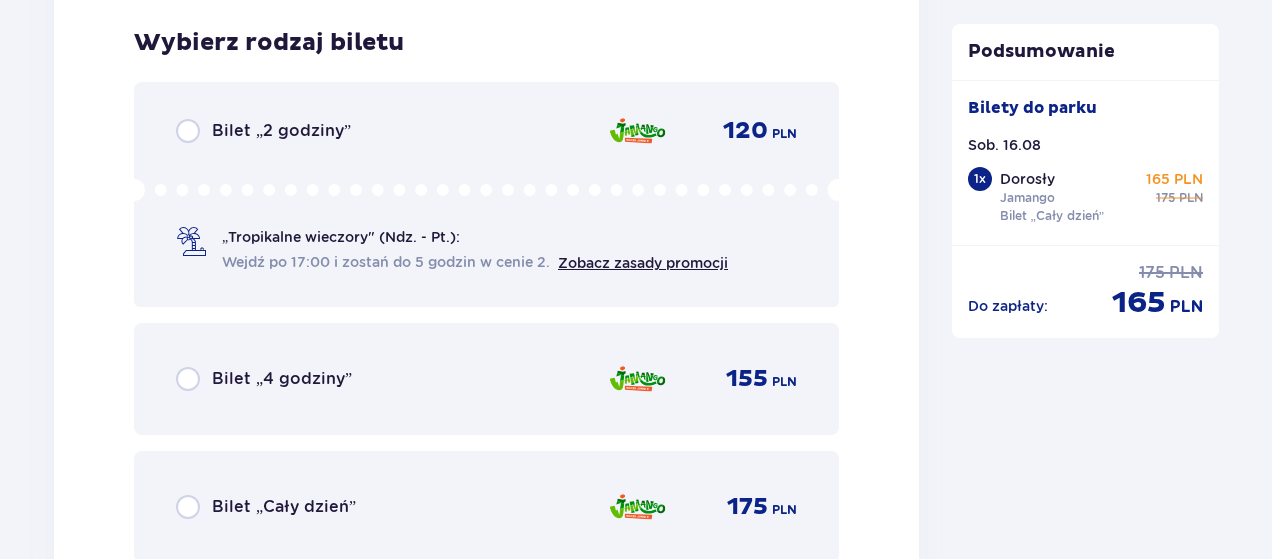 scroll, scrollTop: 3517, scrollLeft: 0, axis: vertical 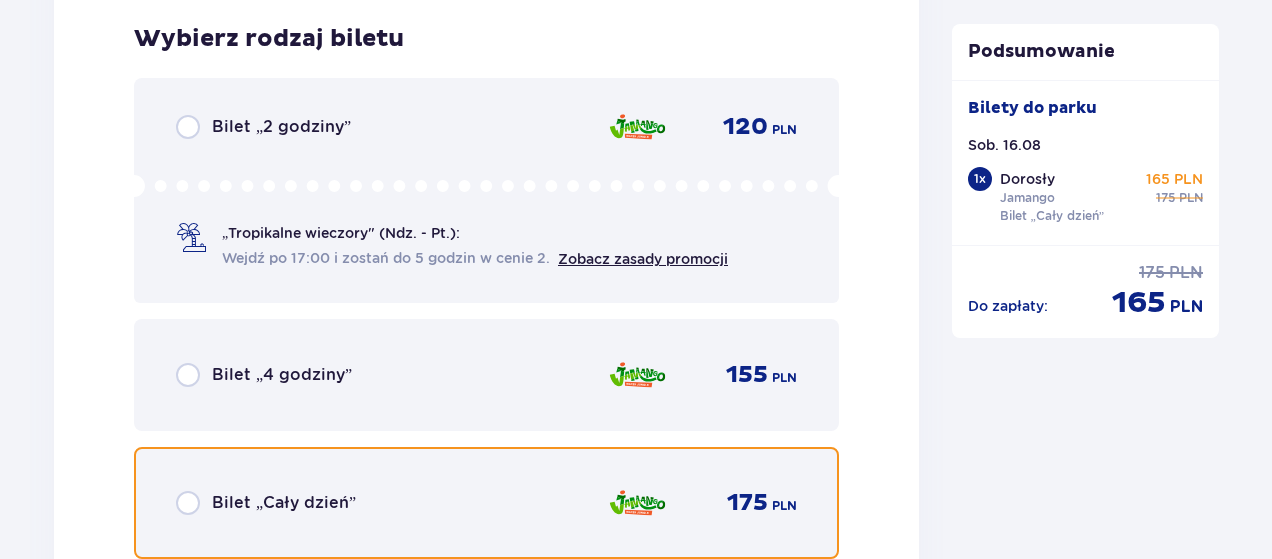 click at bounding box center (188, 503) 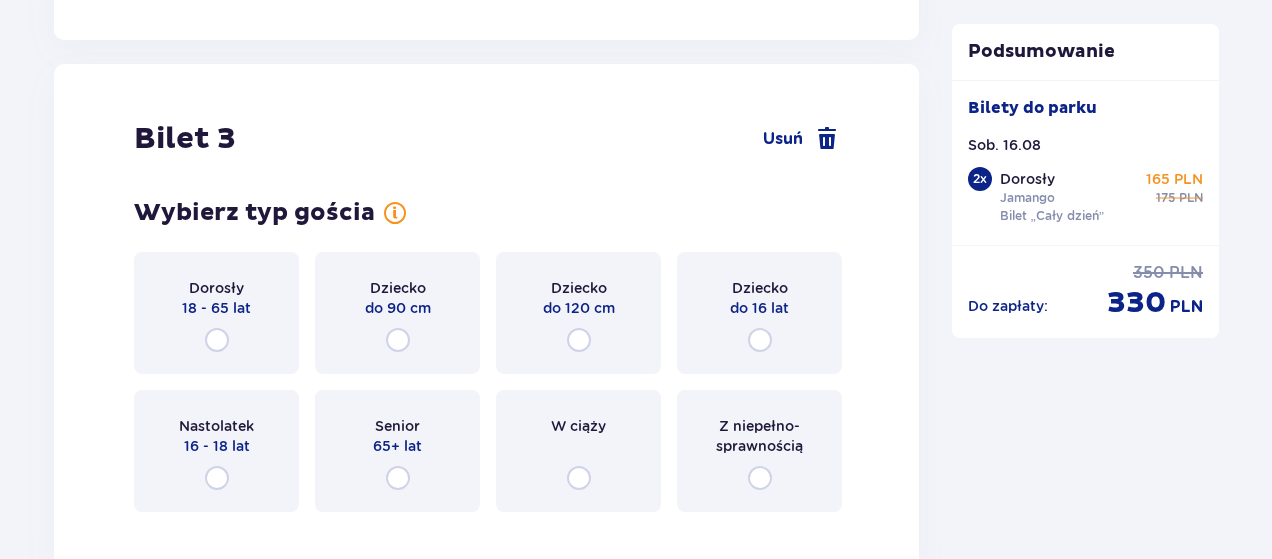 scroll, scrollTop: 4132, scrollLeft: 0, axis: vertical 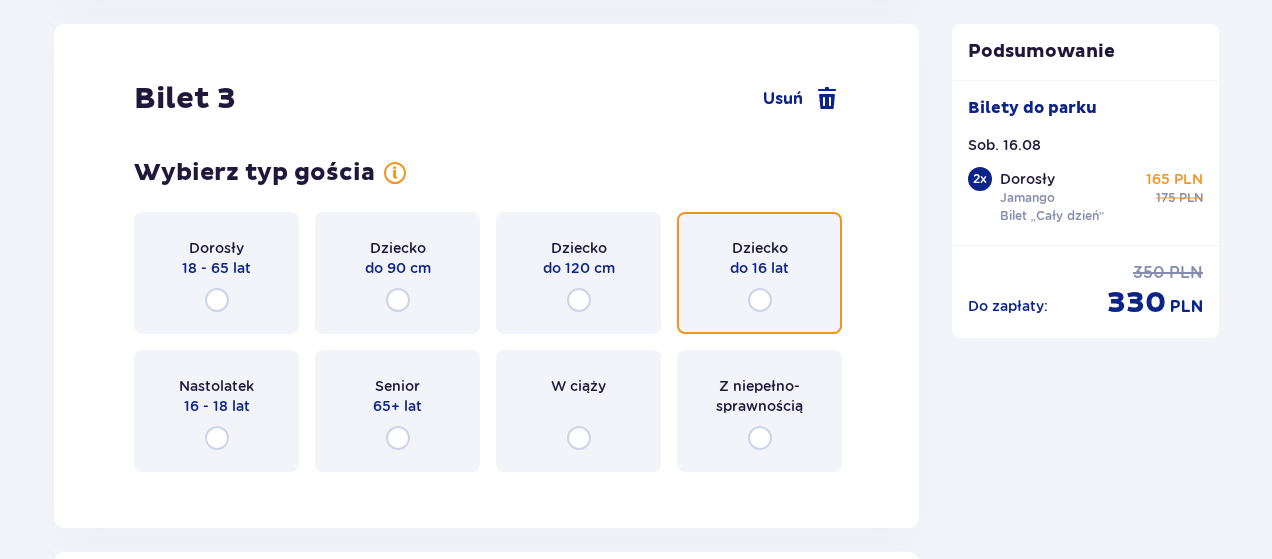 click at bounding box center [760, 300] 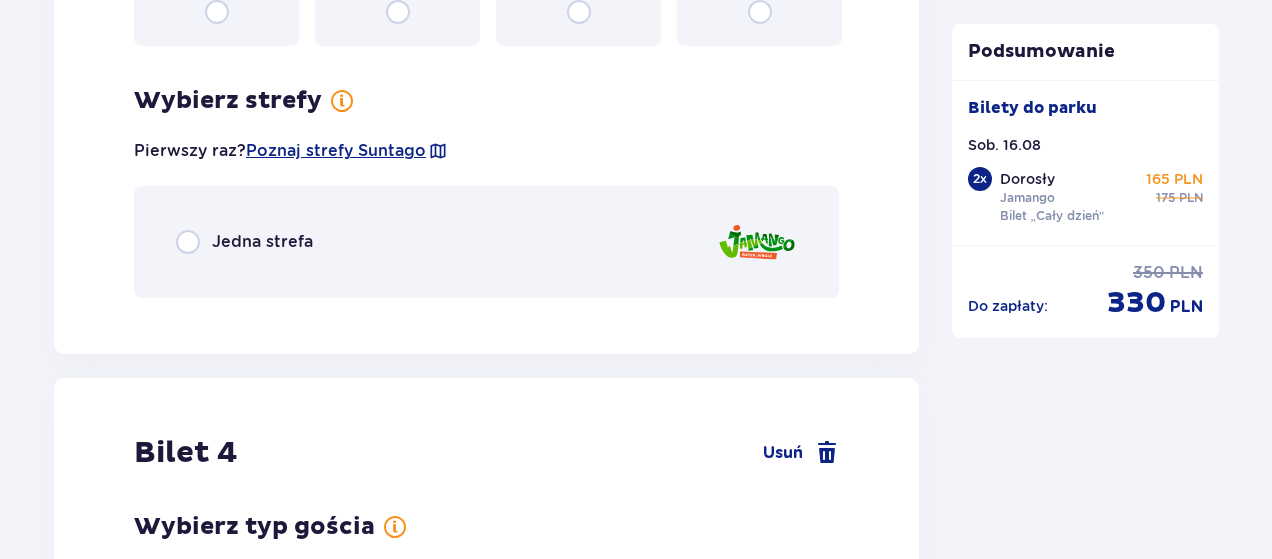 scroll, scrollTop: 4620, scrollLeft: 0, axis: vertical 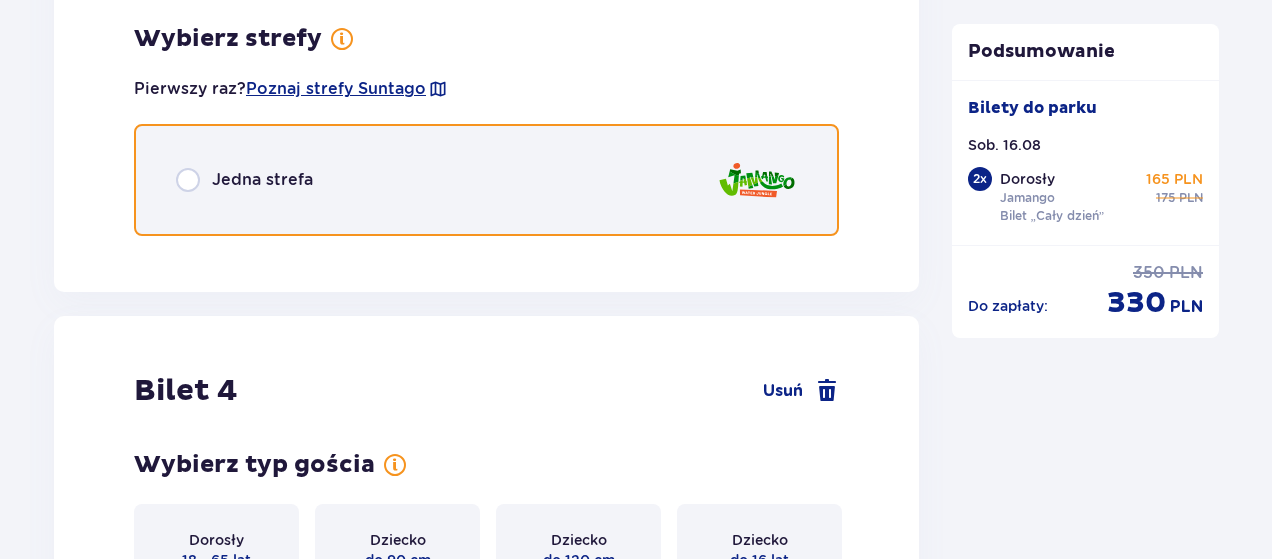 click at bounding box center [188, 180] 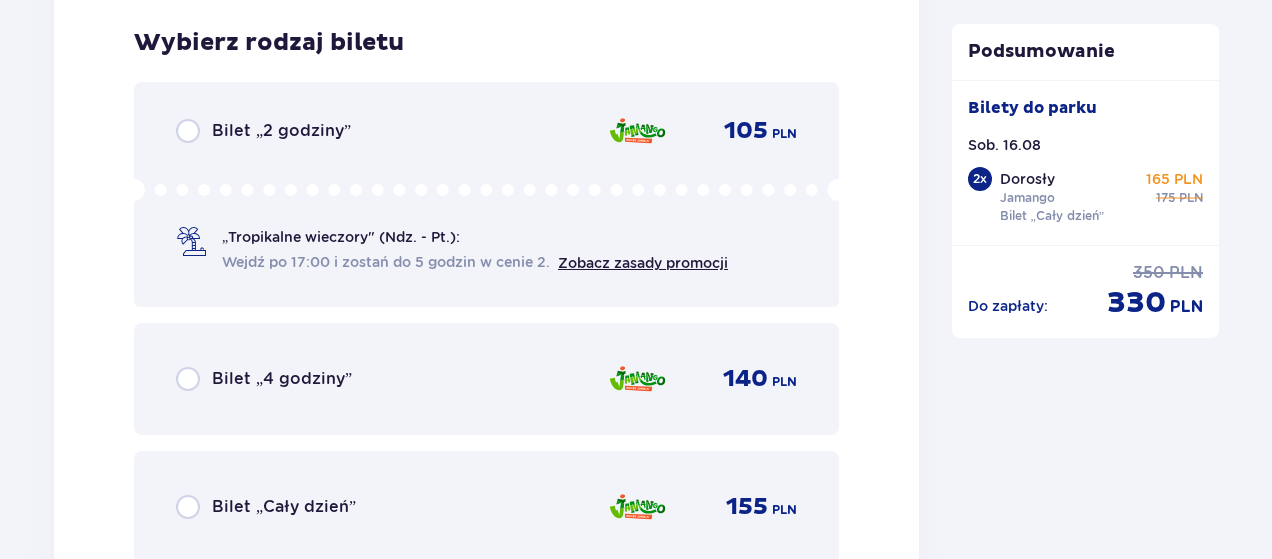 scroll, scrollTop: 4932, scrollLeft: 0, axis: vertical 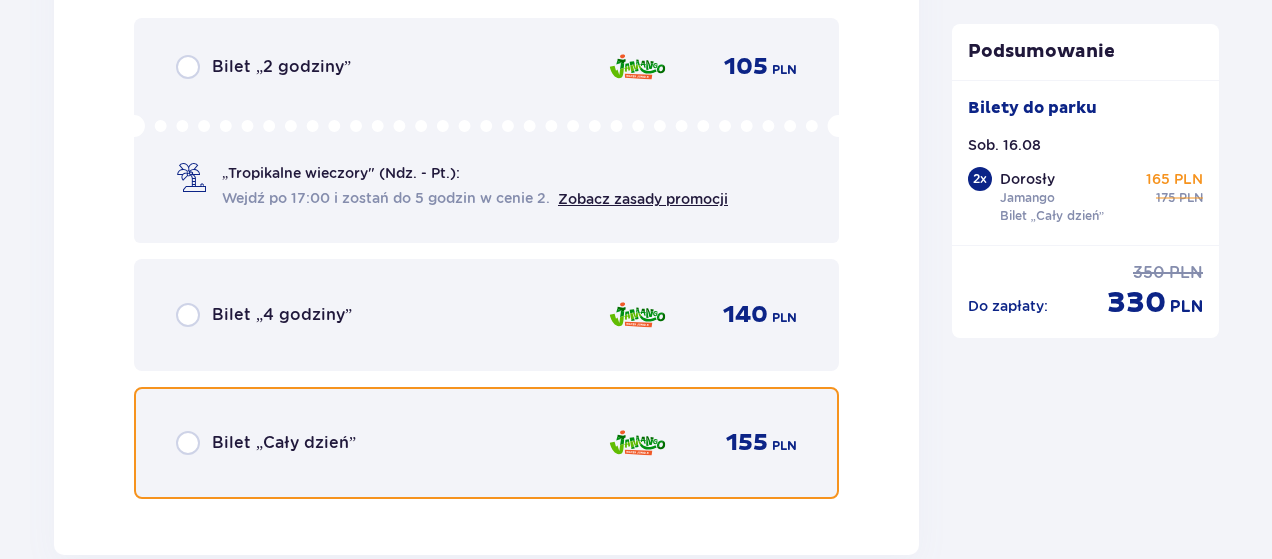 click at bounding box center (188, 443) 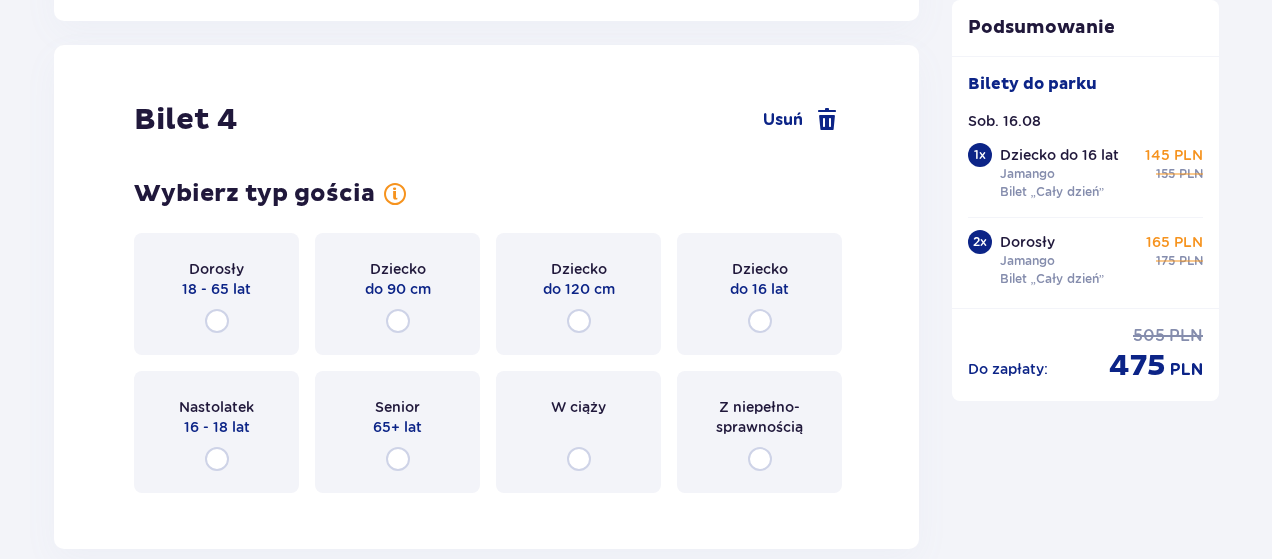 scroll, scrollTop: 5487, scrollLeft: 0, axis: vertical 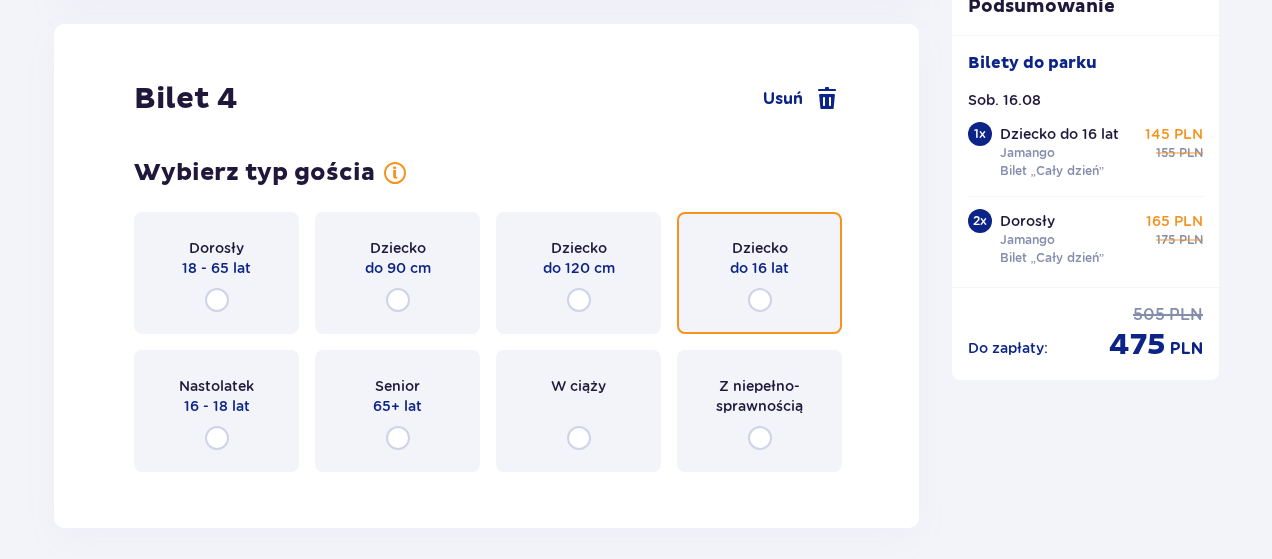 click at bounding box center (760, 300) 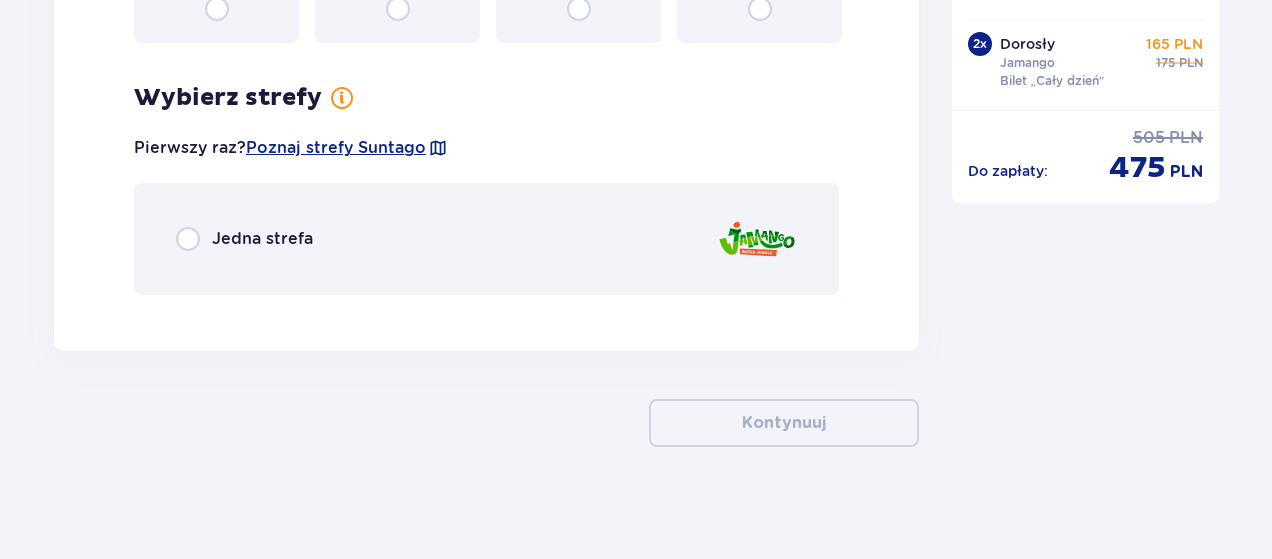 scroll, scrollTop: 5924, scrollLeft: 0, axis: vertical 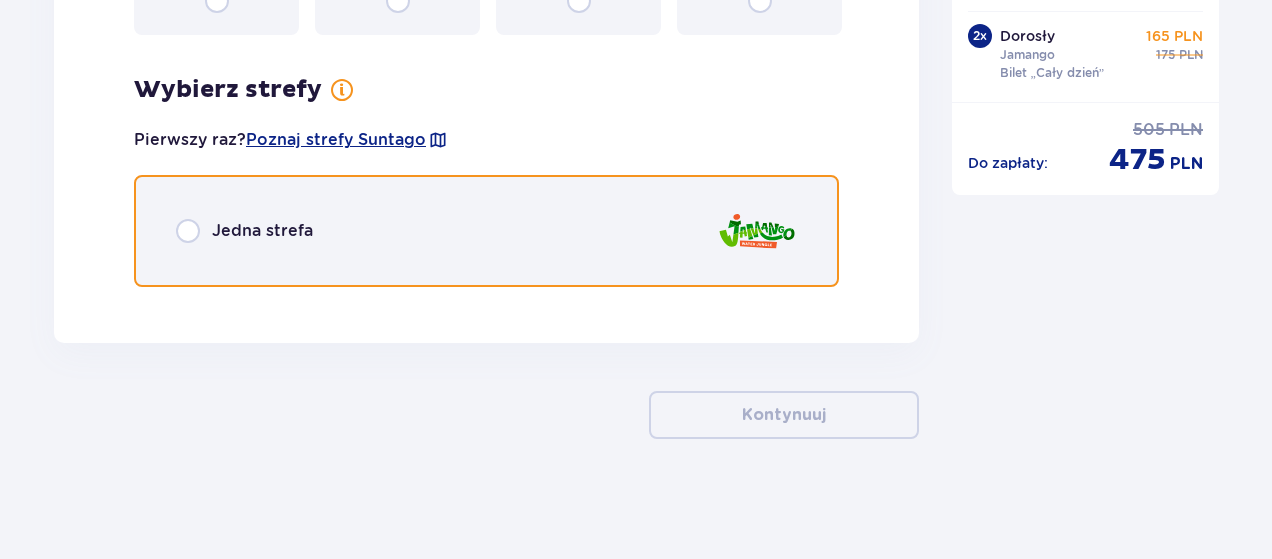 click at bounding box center (188, 231) 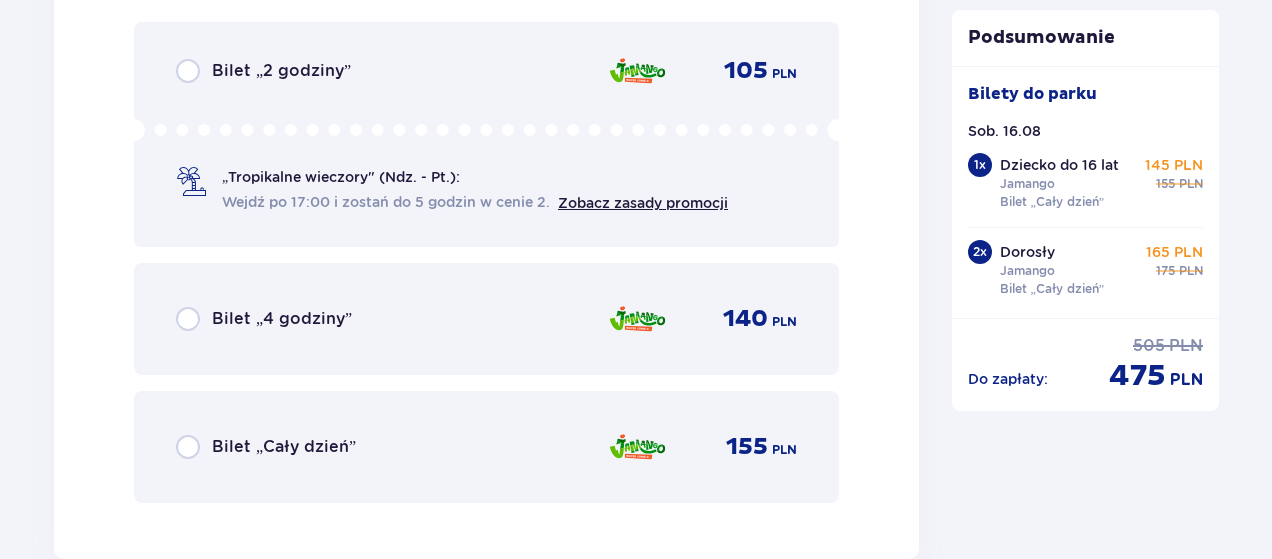 scroll, scrollTop: 6327, scrollLeft: 0, axis: vertical 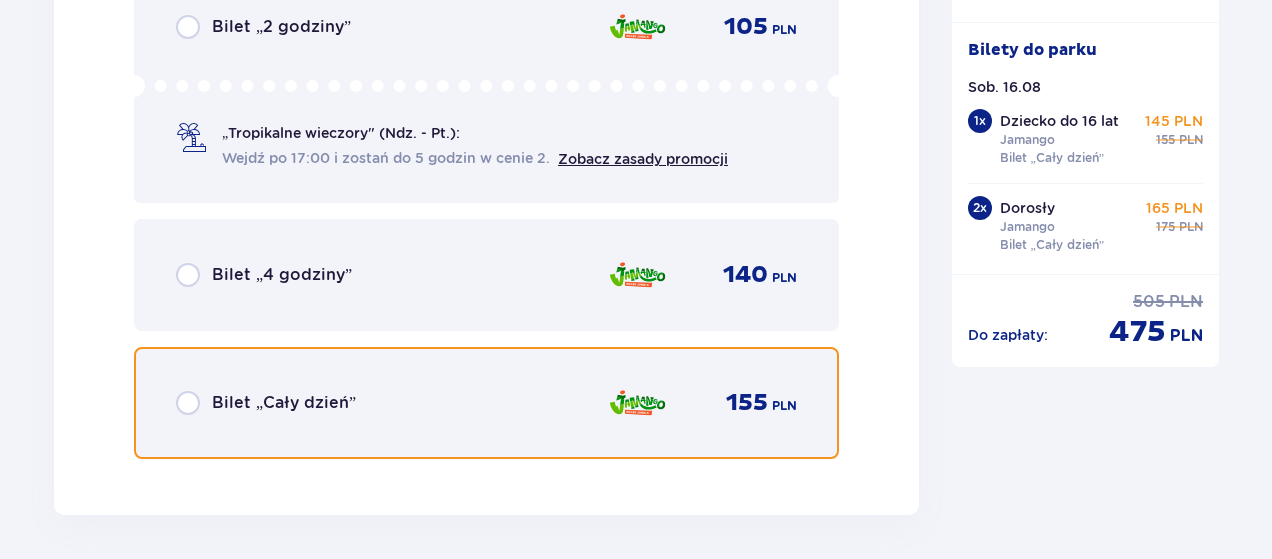 click at bounding box center [188, 403] 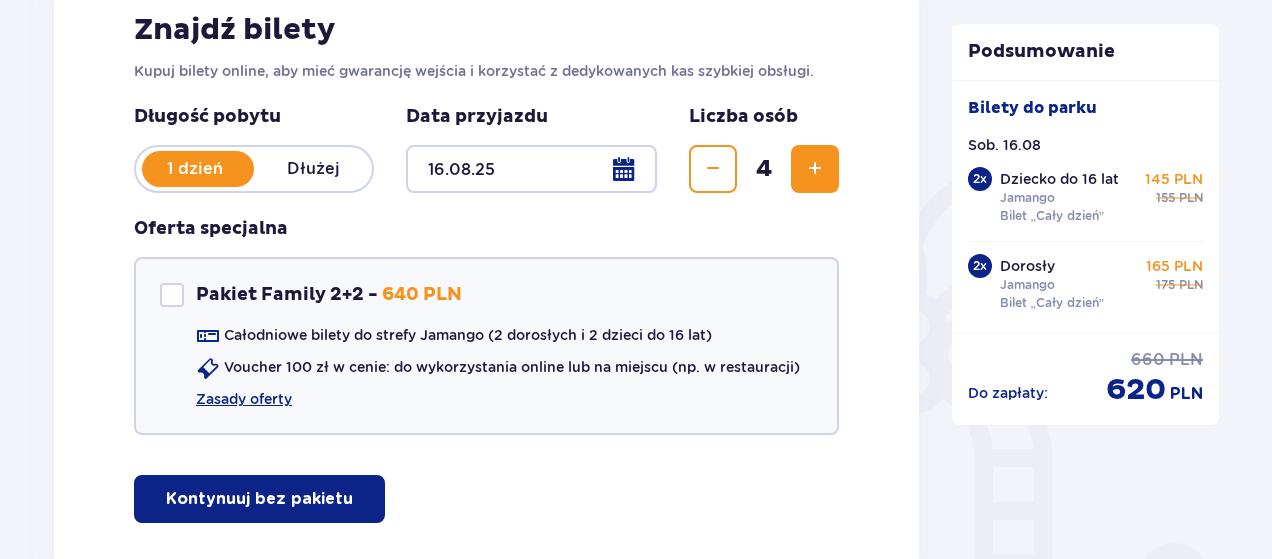 scroll, scrollTop: 500, scrollLeft: 0, axis: vertical 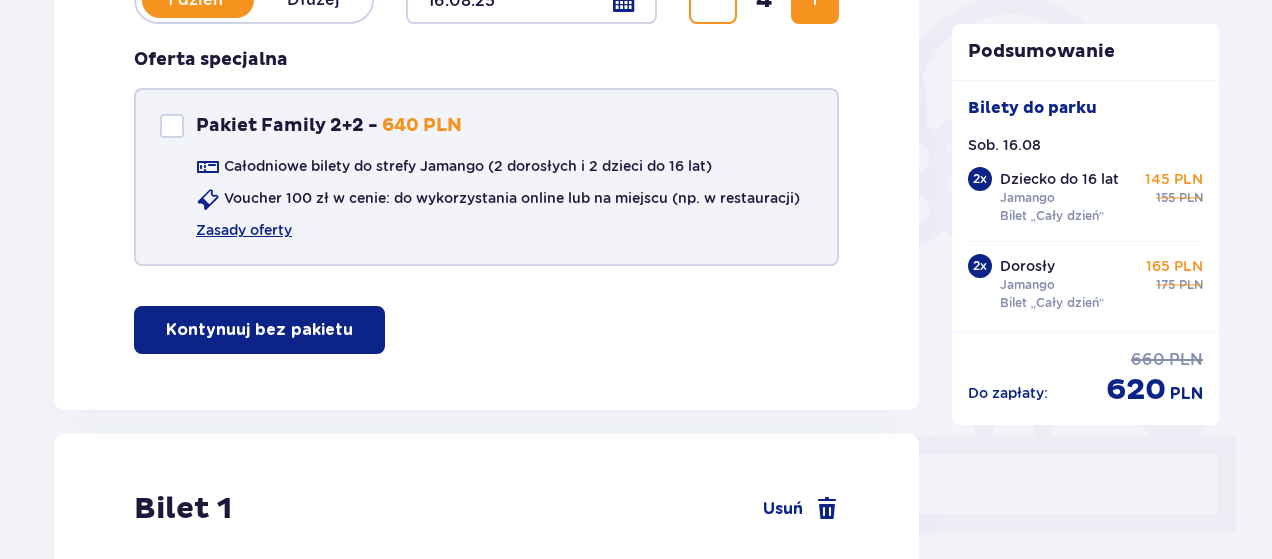 click at bounding box center (172, 126) 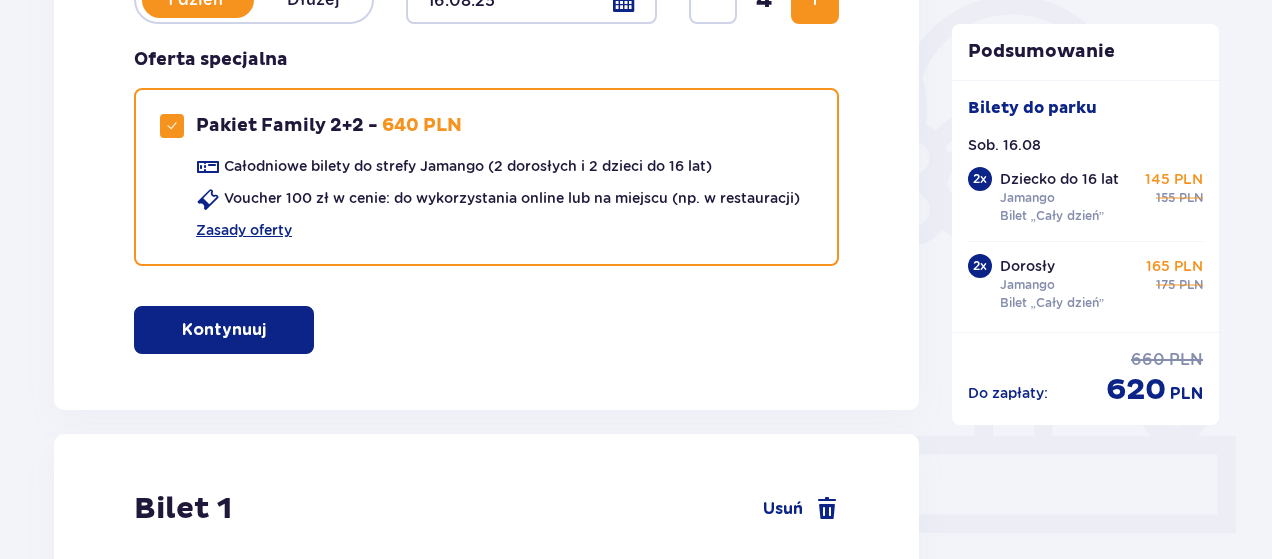 click at bounding box center (270, 330) 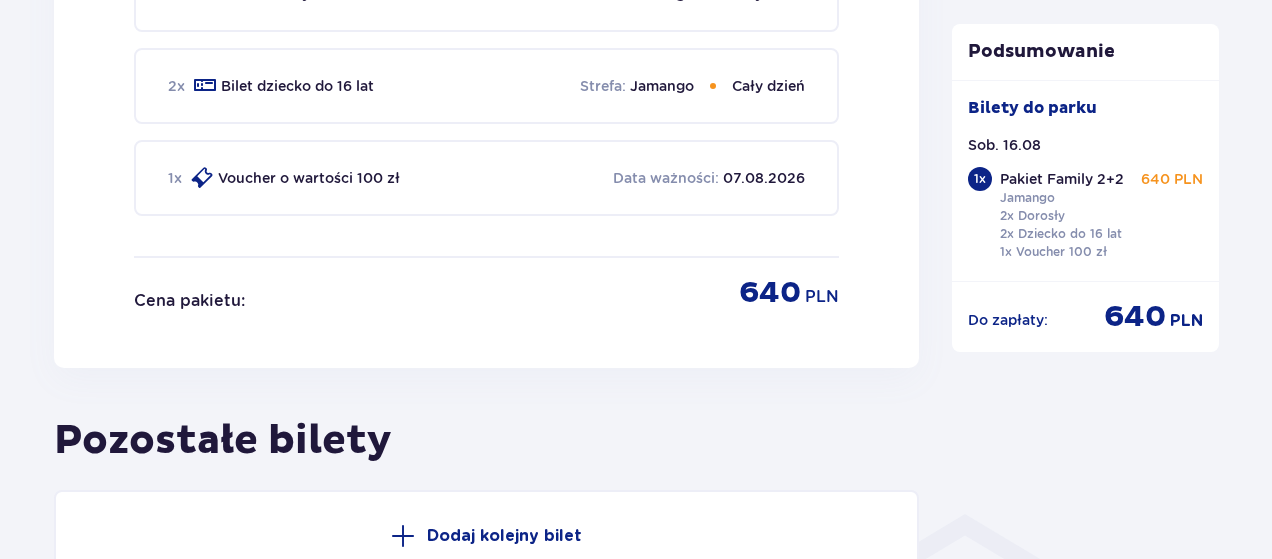 scroll, scrollTop: 1410, scrollLeft: 0, axis: vertical 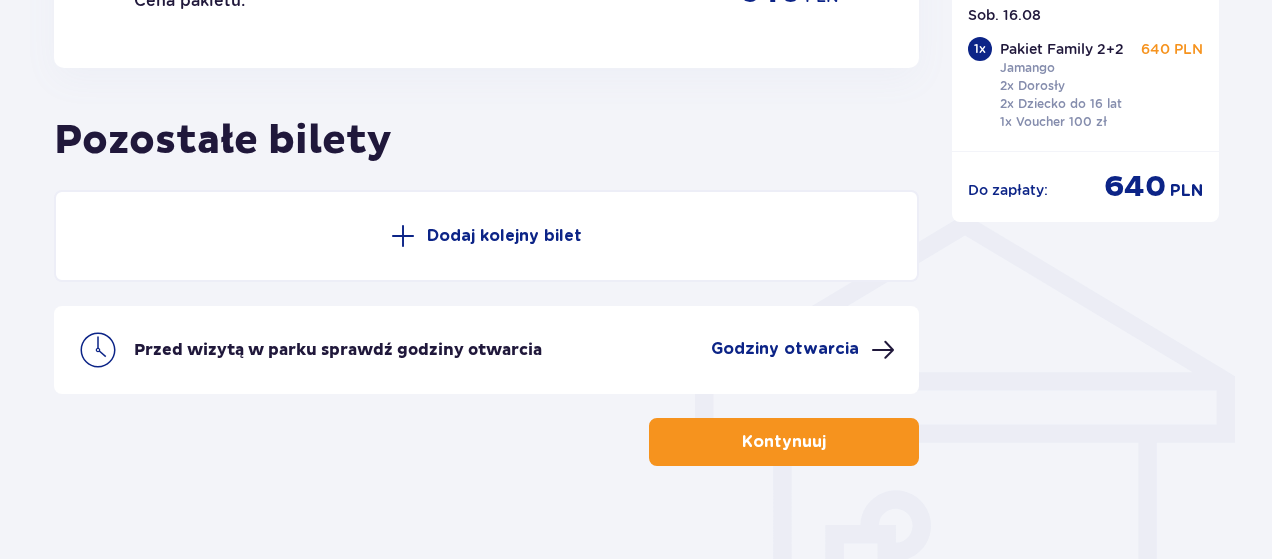 click at bounding box center [830, 442] 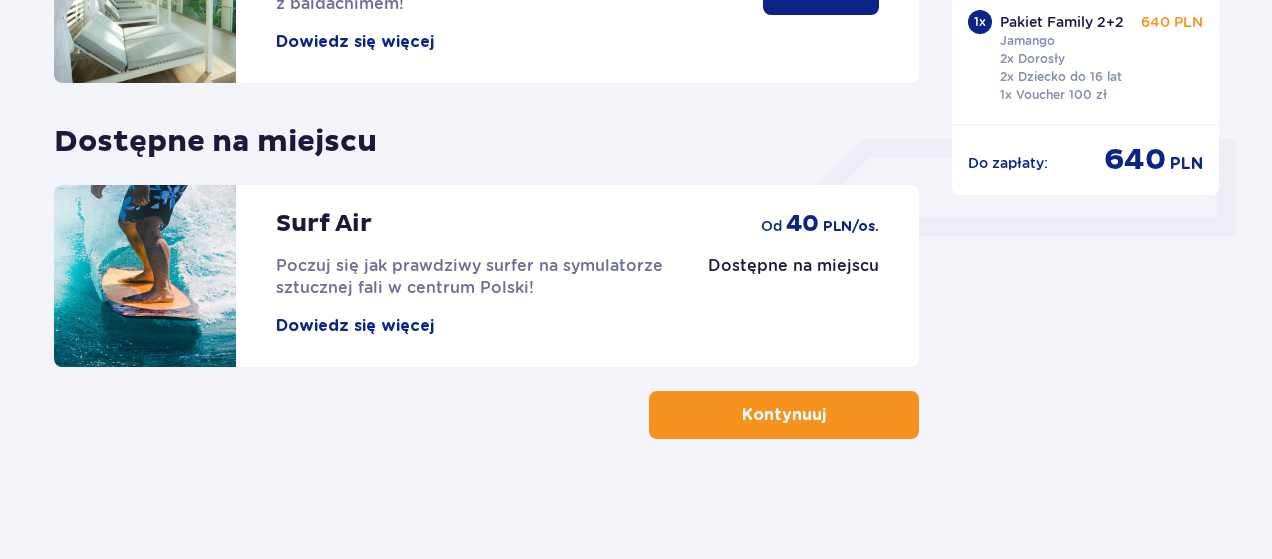 scroll, scrollTop: 0, scrollLeft: 0, axis: both 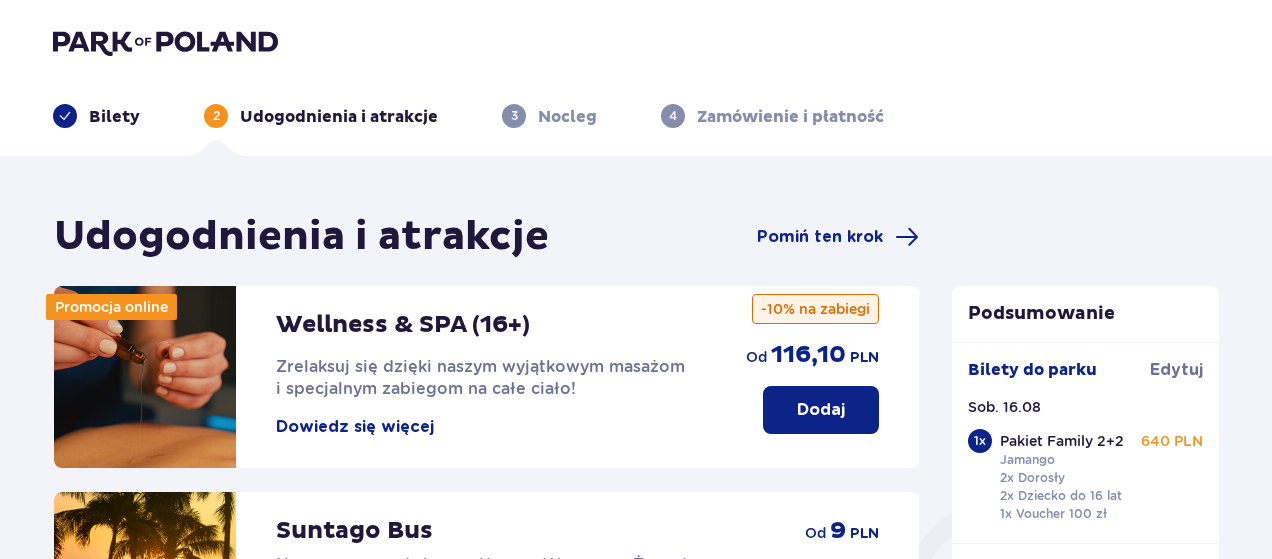 click on "Udogodnienia i atrakcje Pomiń ten krok" at bounding box center (486, 237) 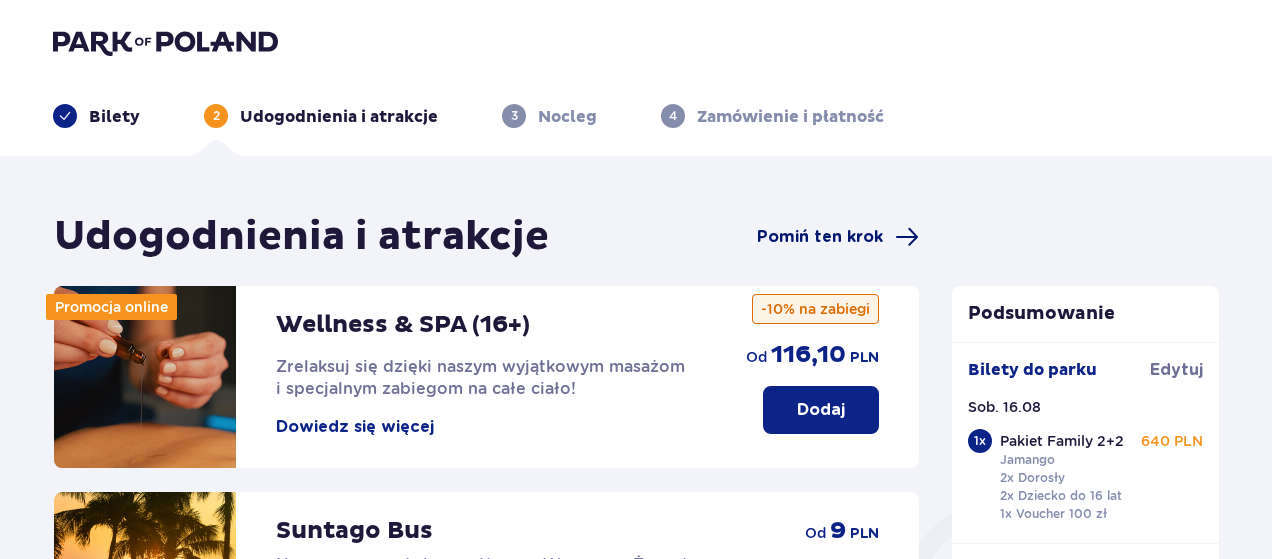 click on "Pomiń ten krok" at bounding box center (820, 237) 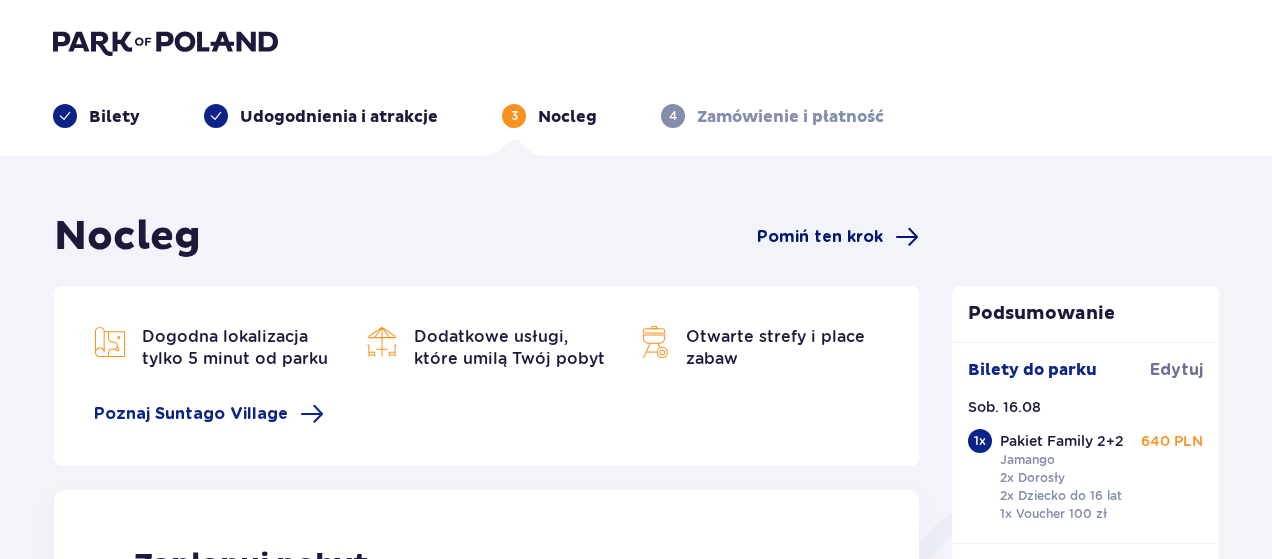 click on "Pomiń ten krok" at bounding box center (820, 237) 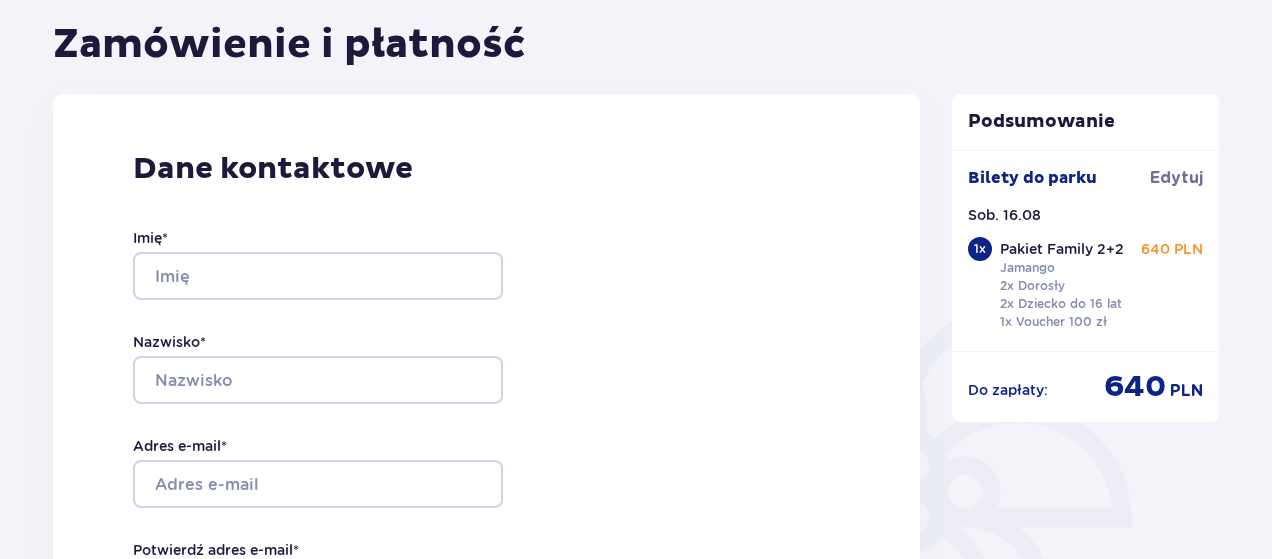 scroll, scrollTop: 300, scrollLeft: 0, axis: vertical 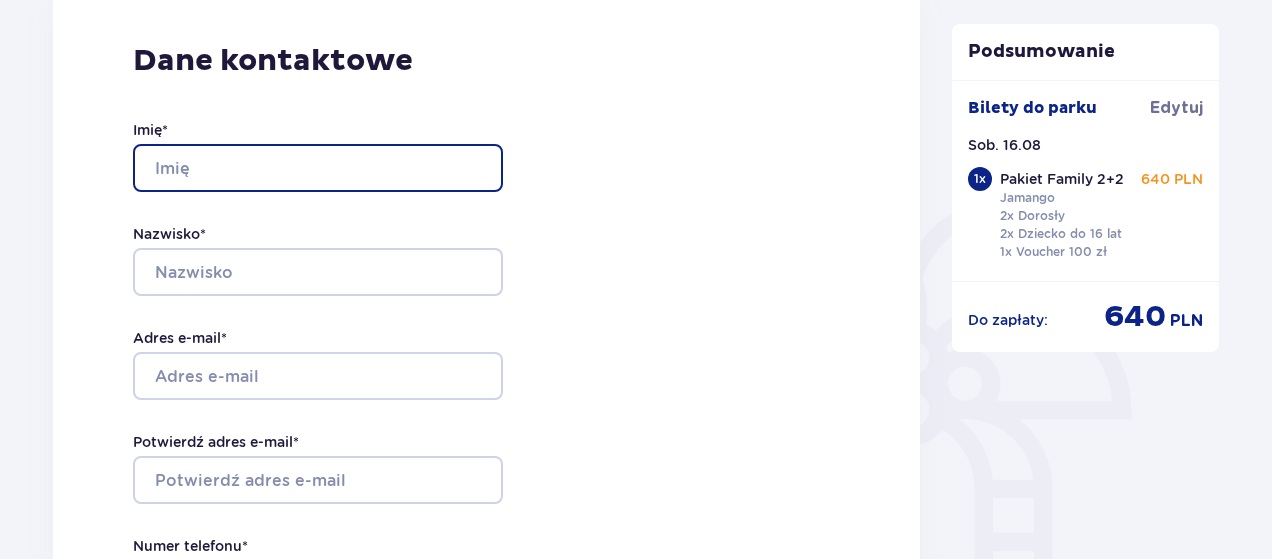 click on "Imię *" at bounding box center [318, 168] 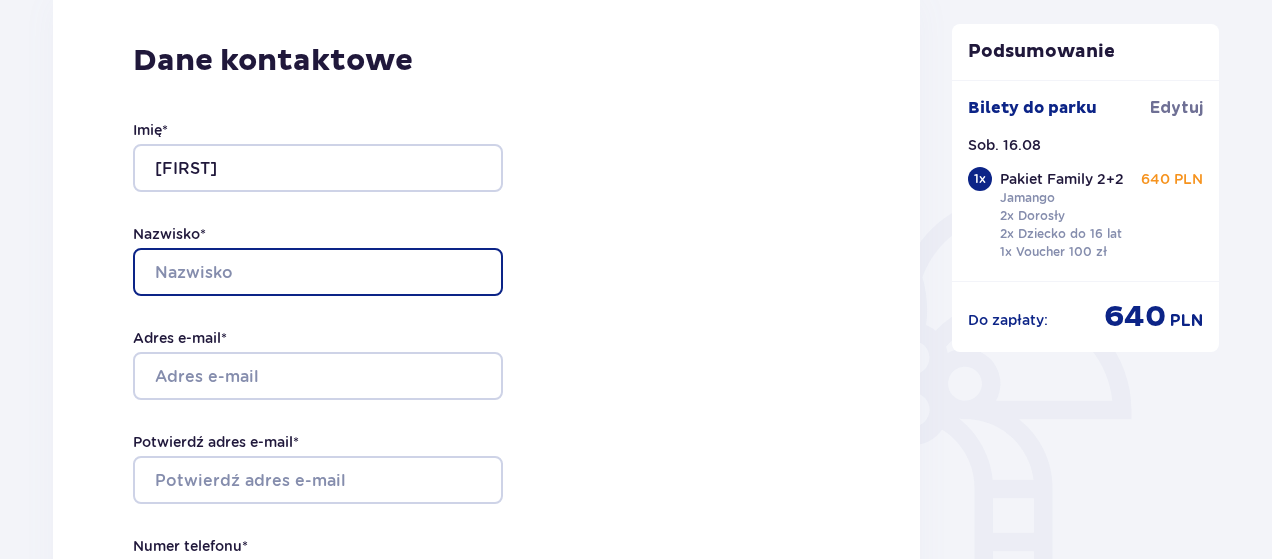 type on "SKOWROŃSKA" 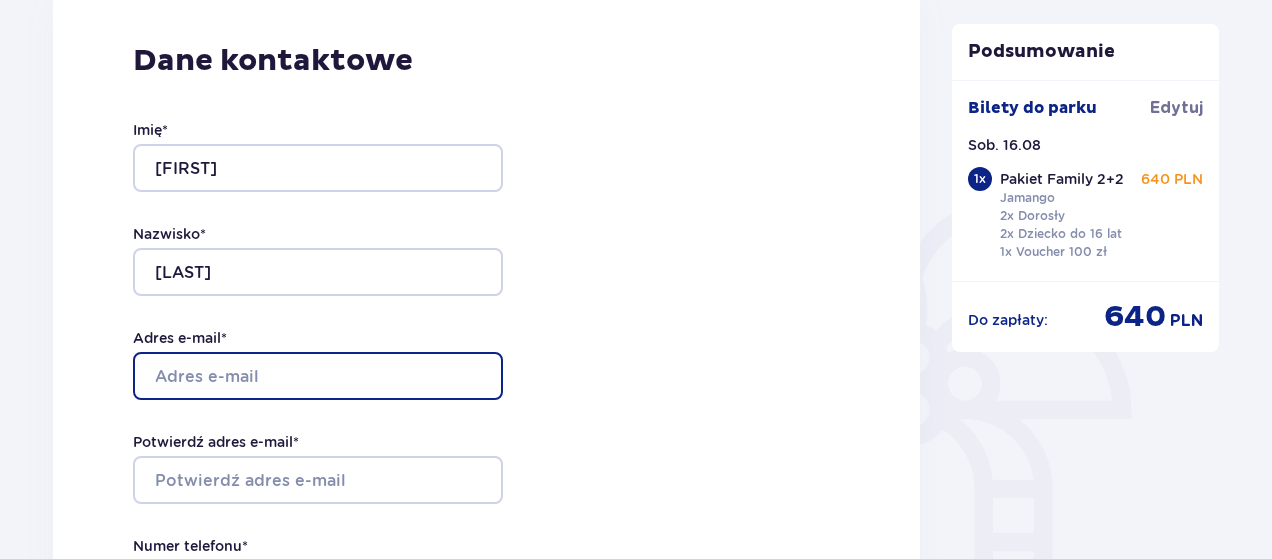 type on "malgorzata_smaz@o2.pl" 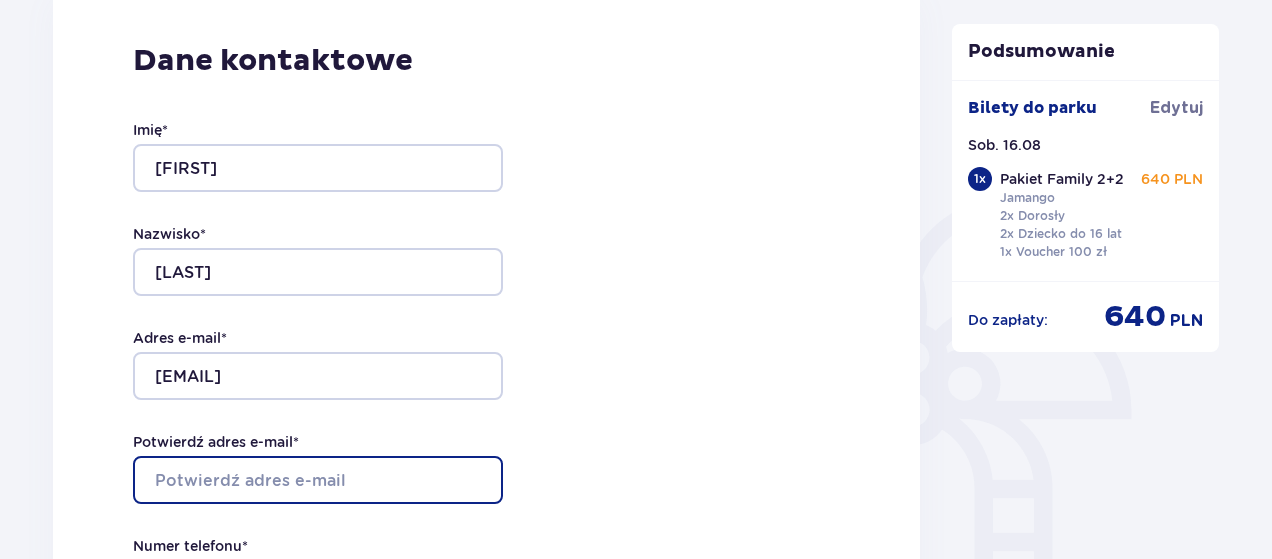 type on "malgorzata_smaz@o2.pl" 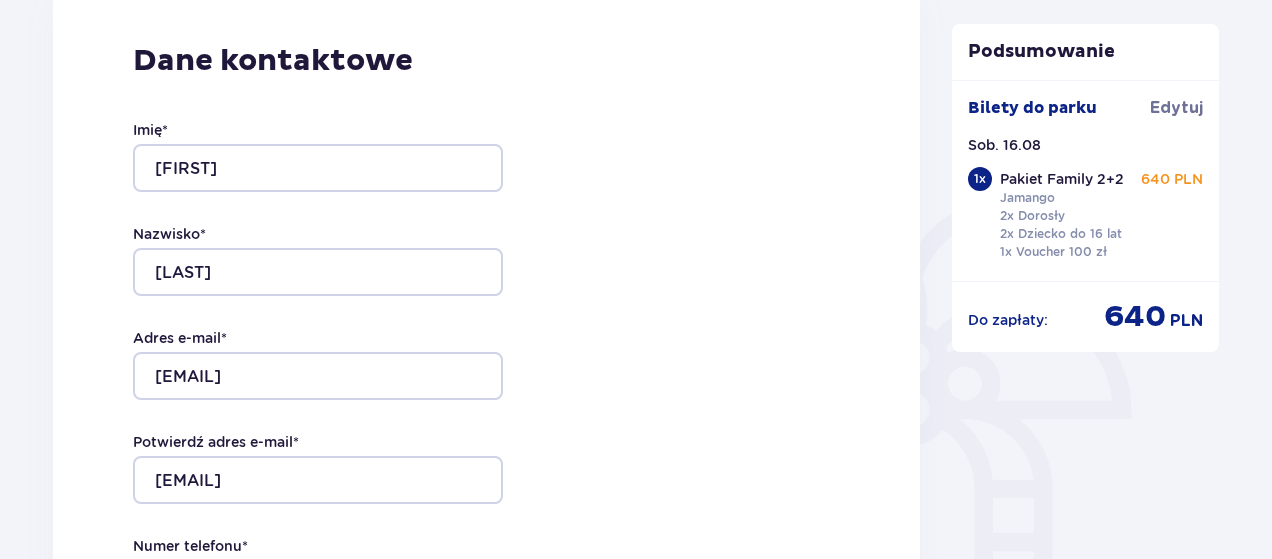 type on "605784261" 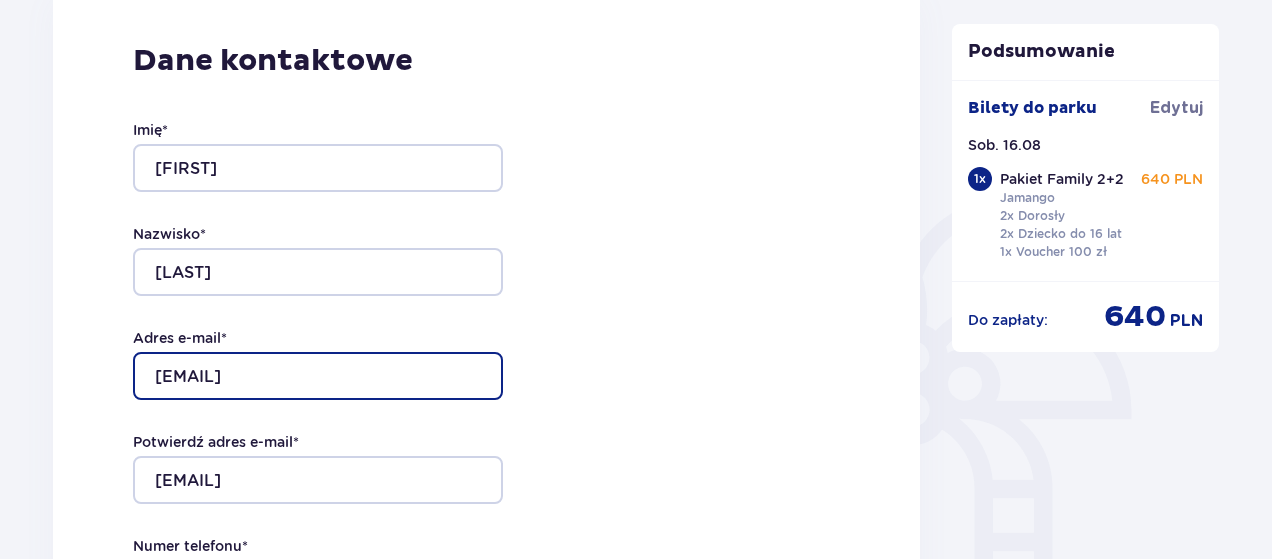 click on "malgorzata_smaz@o2.pl" at bounding box center [318, 376] 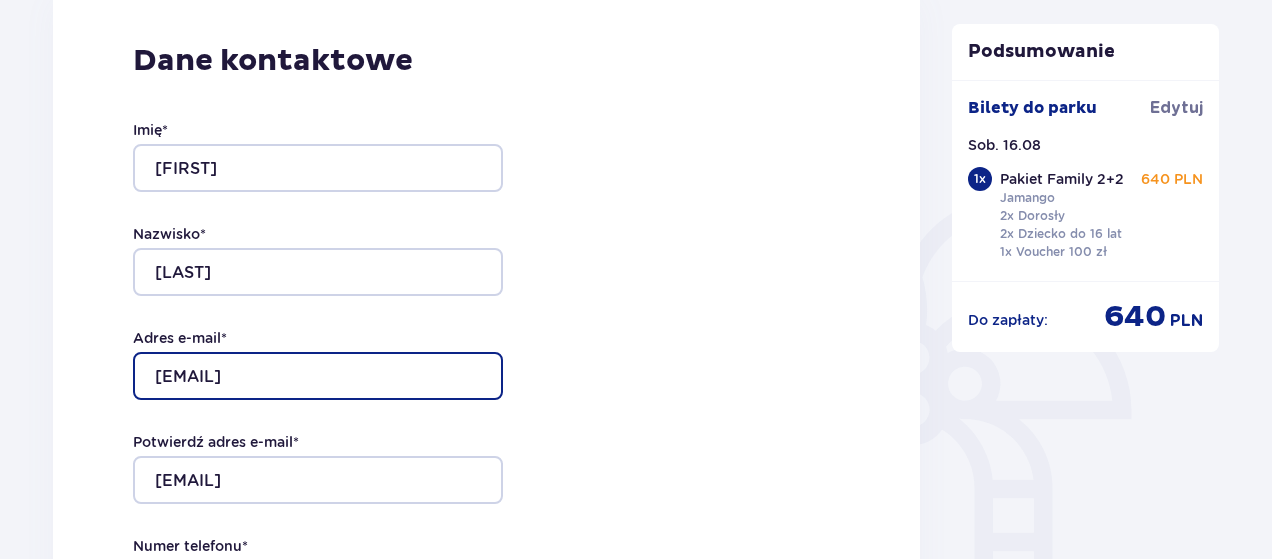 drag, startPoint x: 388, startPoint y: 375, endPoint x: 250, endPoint y: 397, distance: 139.74261 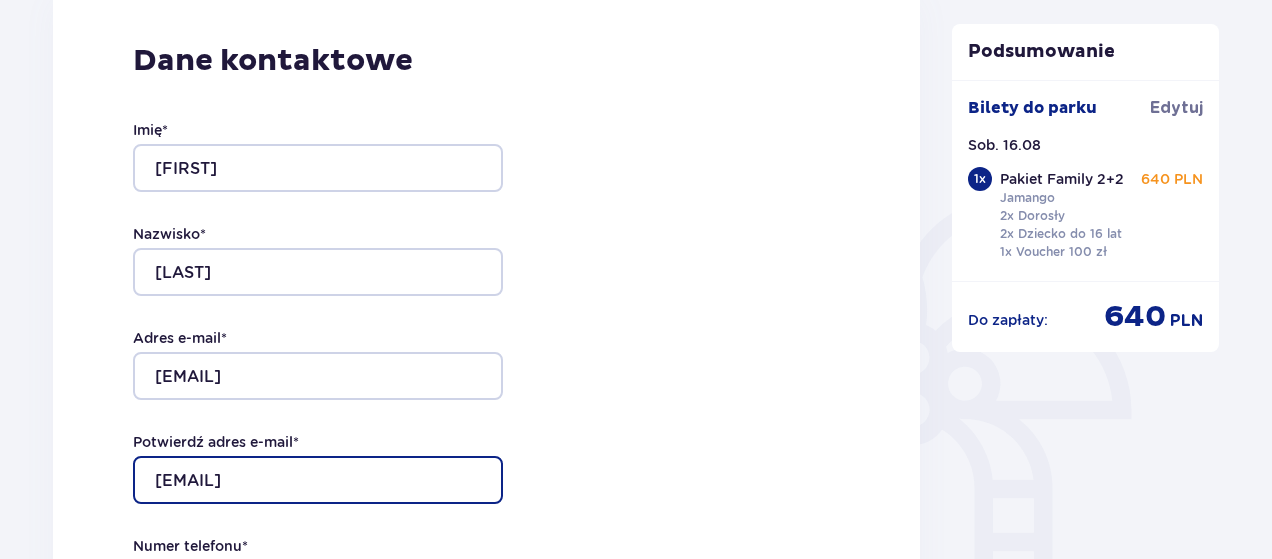 click on "malgorzata_smaz@o2.pl" at bounding box center [318, 480] 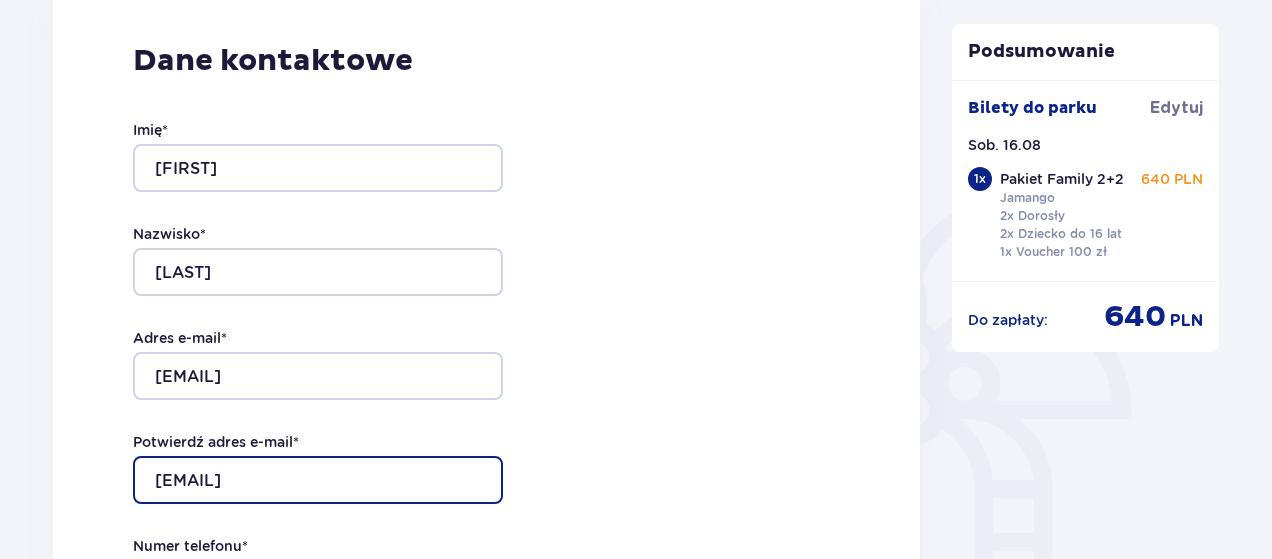 drag, startPoint x: 183, startPoint y: 482, endPoint x: 247, endPoint y: 477, distance: 64.195015 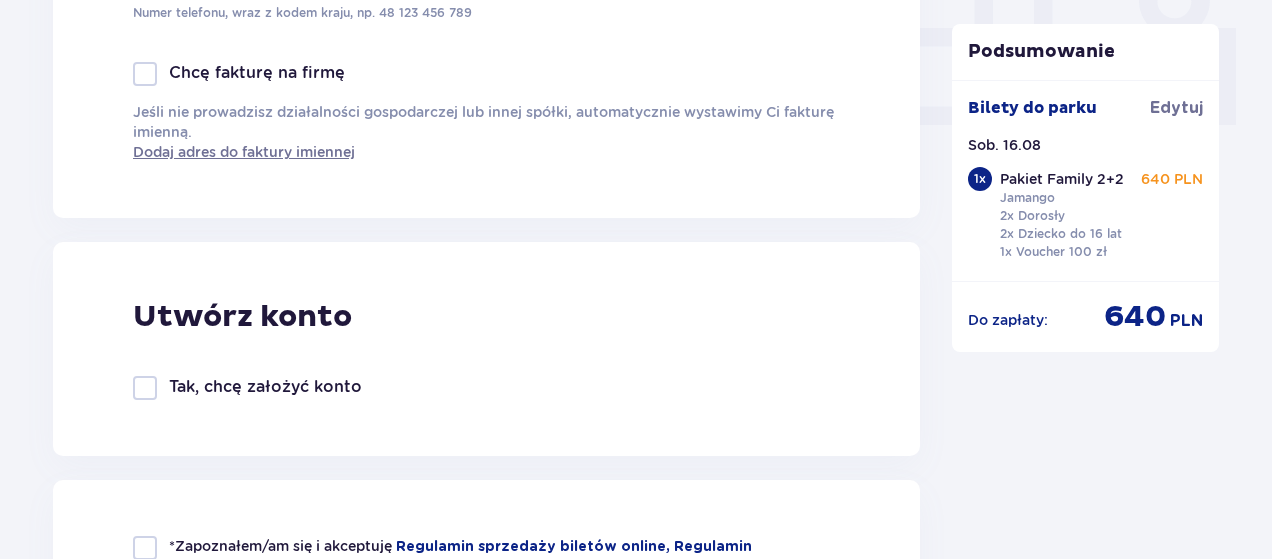 scroll, scrollTop: 1000, scrollLeft: 0, axis: vertical 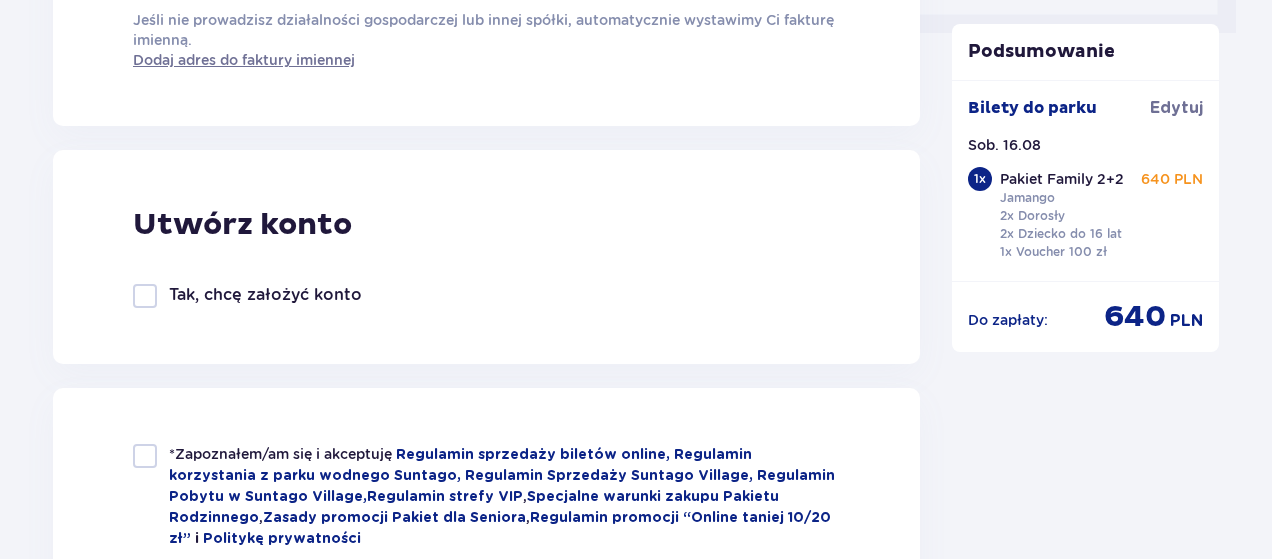 type on "[EMAIL]" 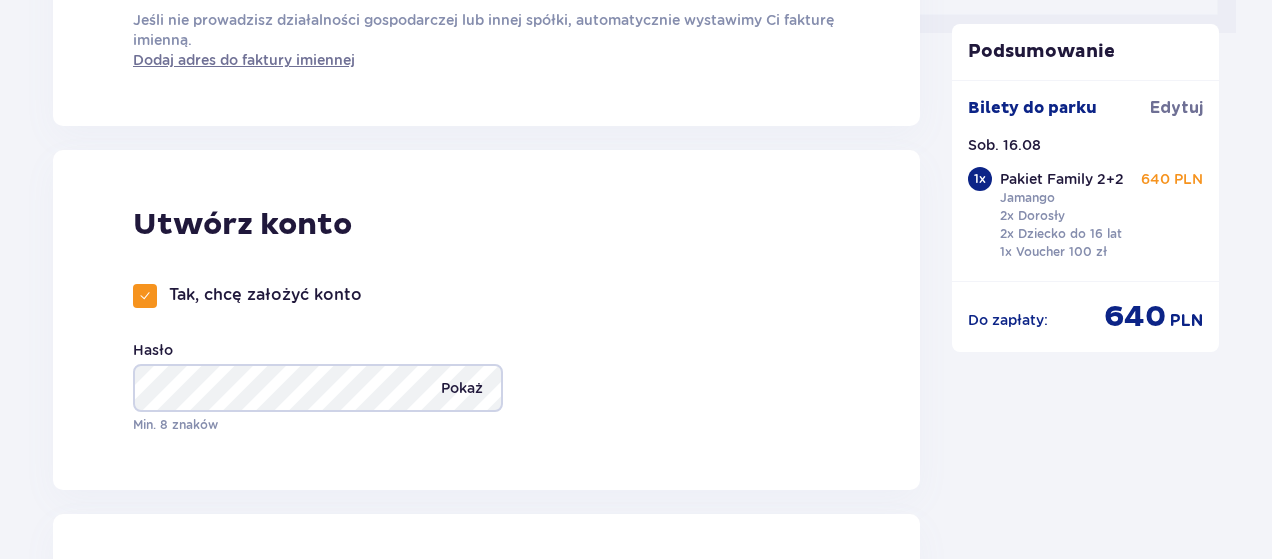click on "Pokaż" at bounding box center [462, 388] 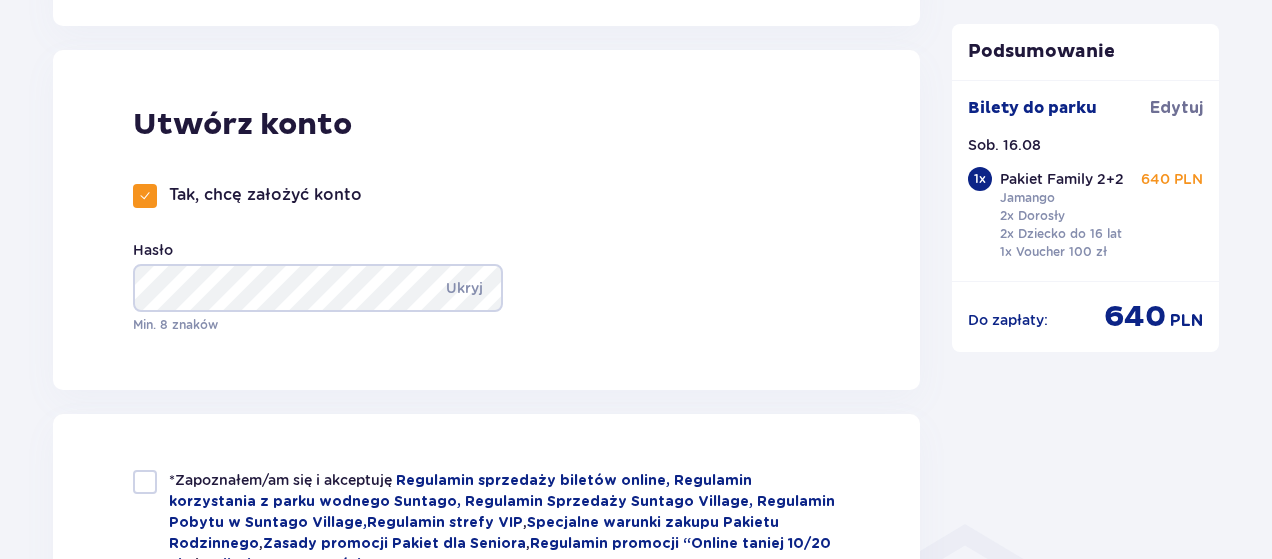 scroll, scrollTop: 1300, scrollLeft: 0, axis: vertical 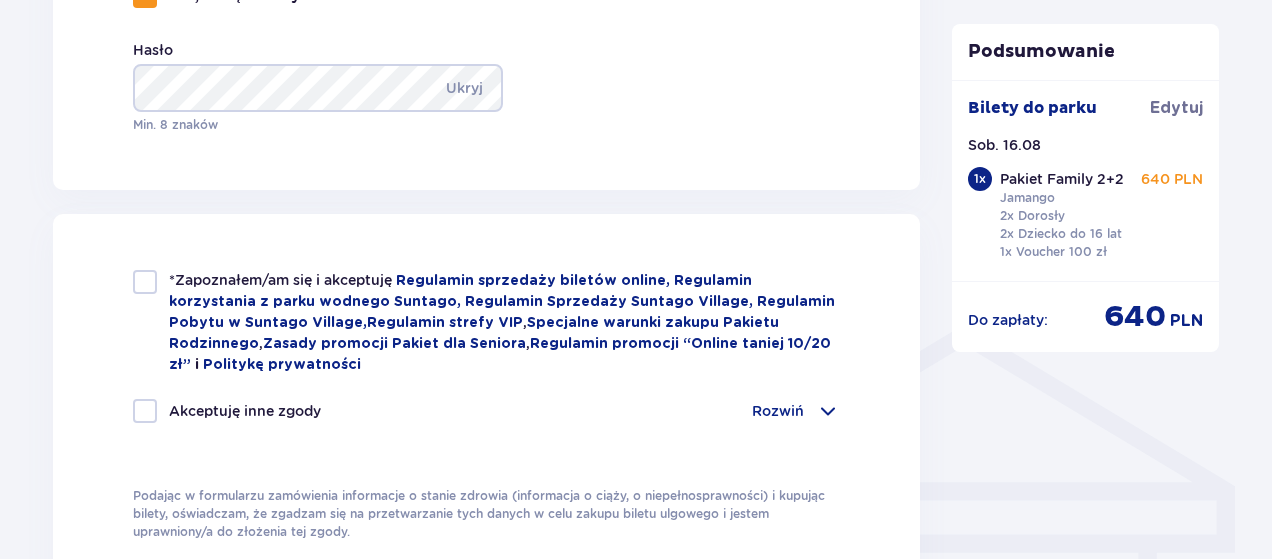 click at bounding box center (145, 282) 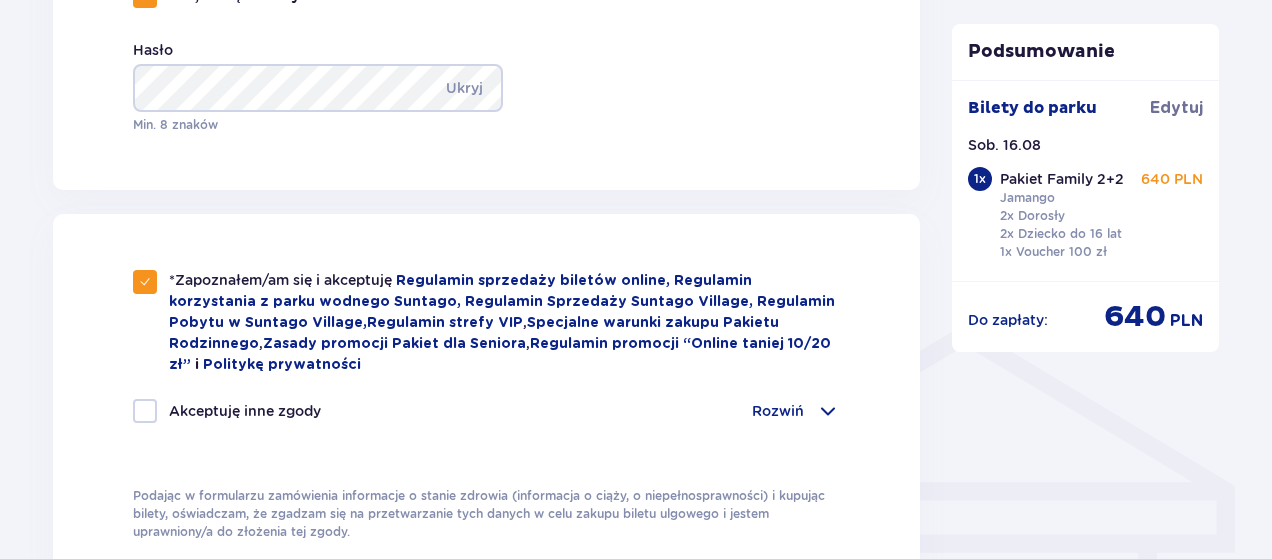click at bounding box center [145, 411] 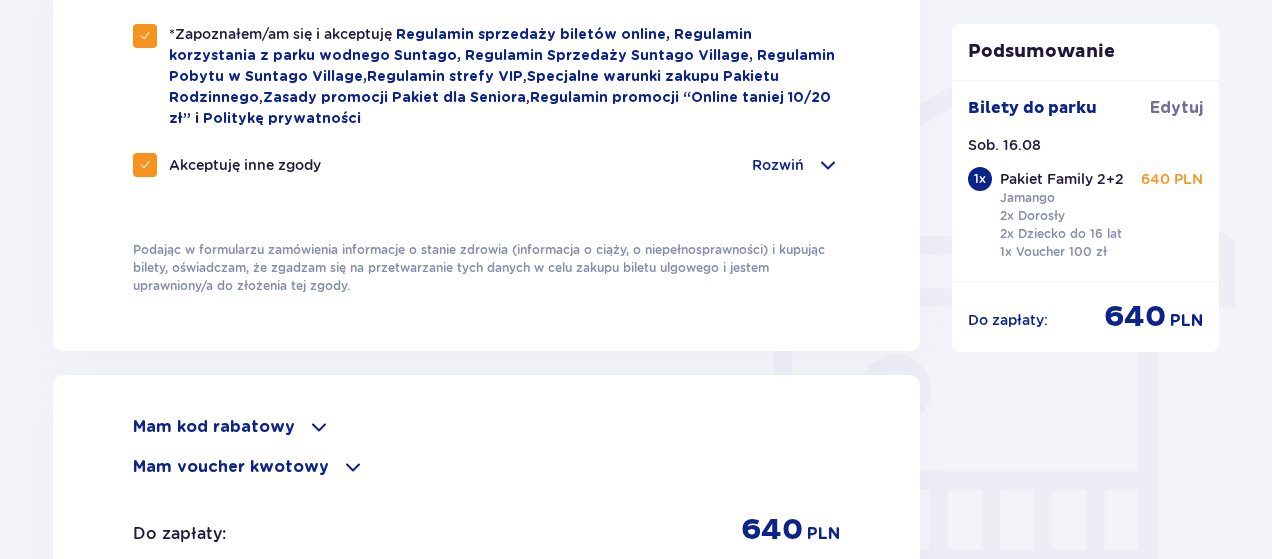 scroll, scrollTop: 1688, scrollLeft: 0, axis: vertical 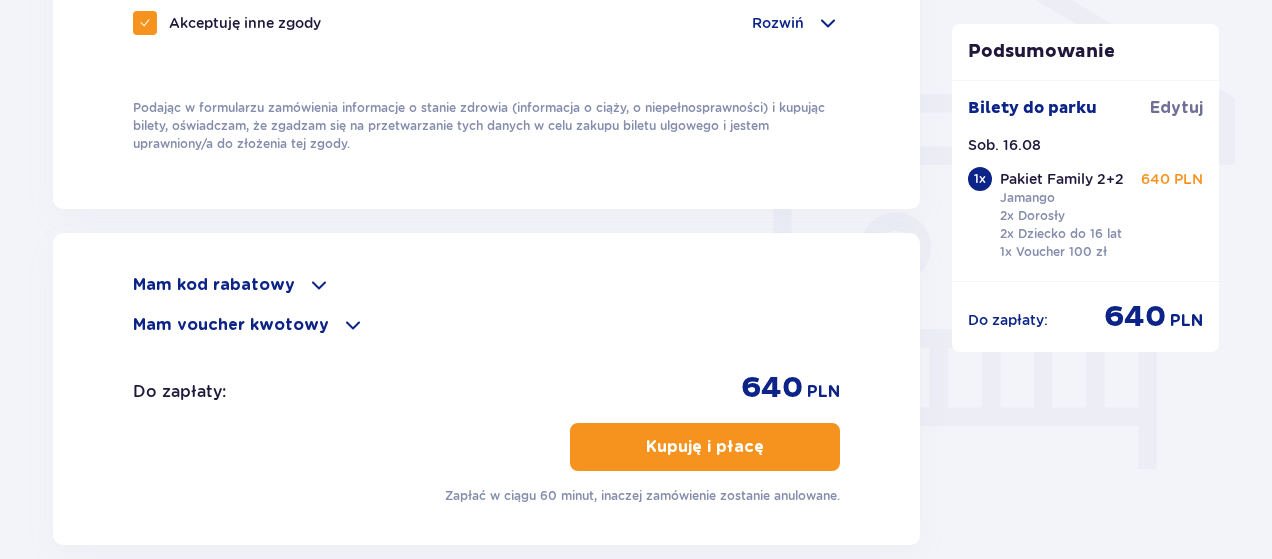 click on "Kupuję i płacę" at bounding box center (705, 447) 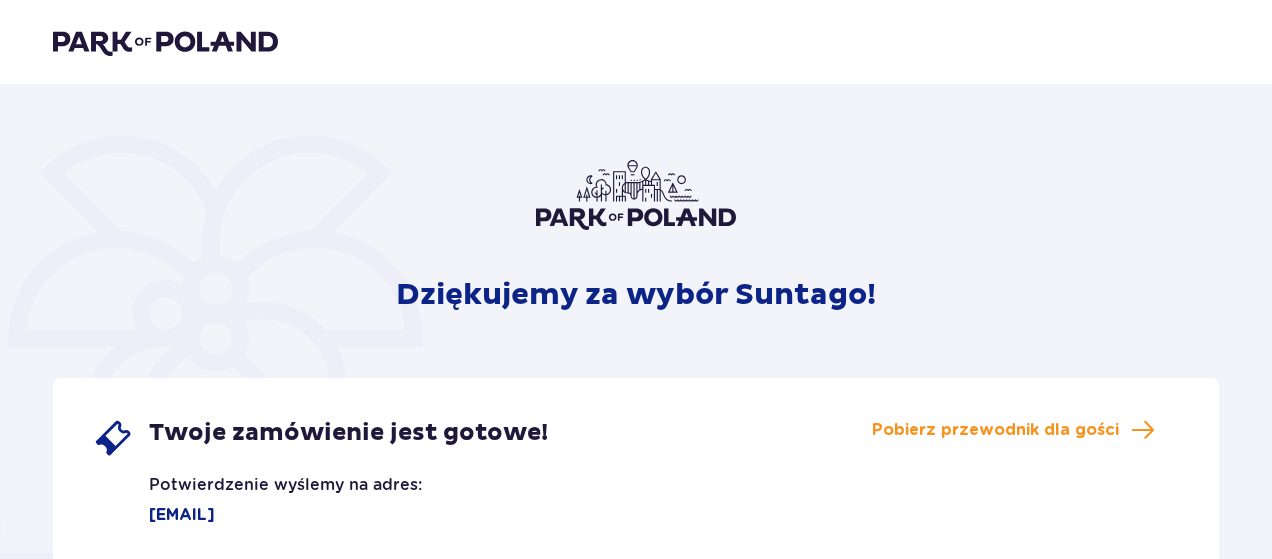 scroll, scrollTop: 0, scrollLeft: 0, axis: both 